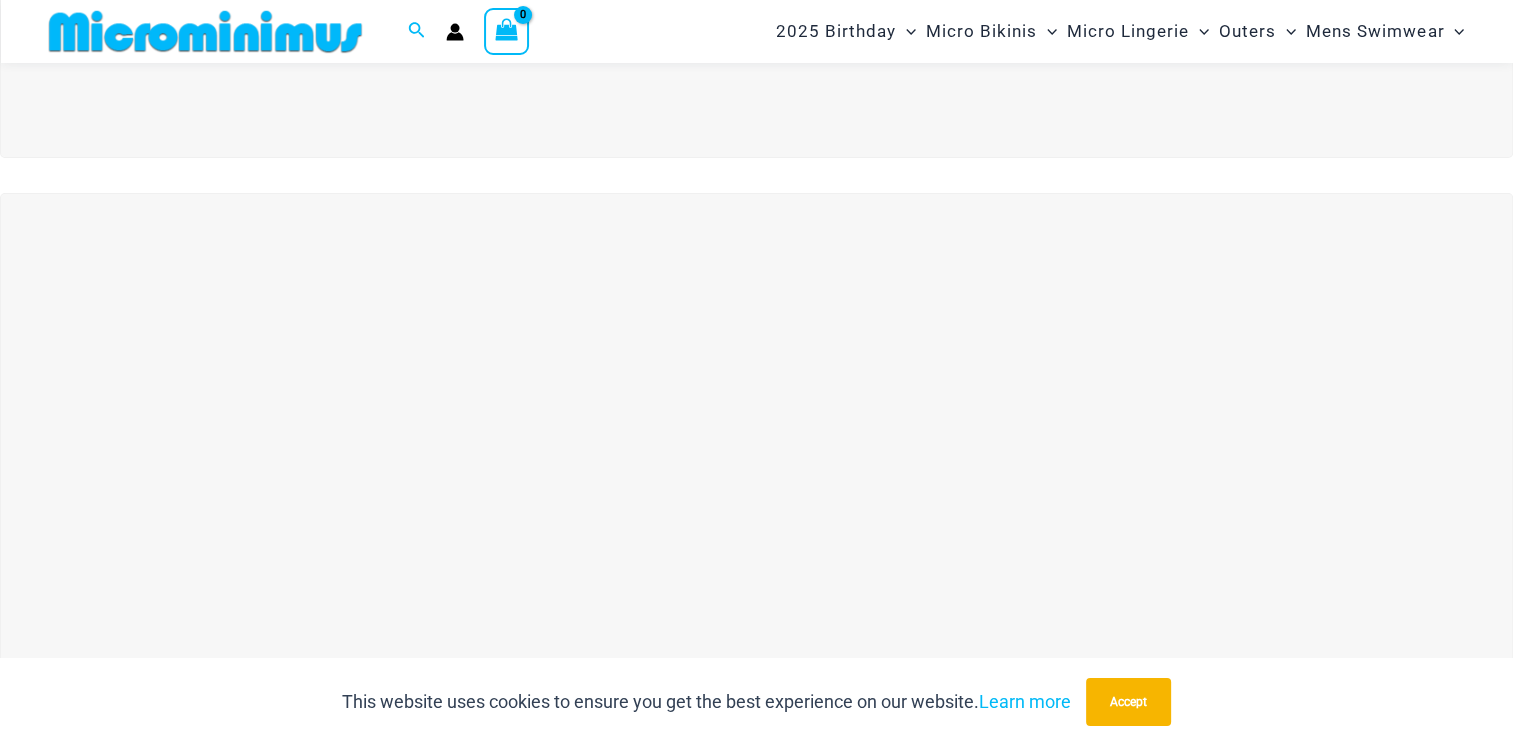 scroll, scrollTop: 583, scrollLeft: 0, axis: vertical 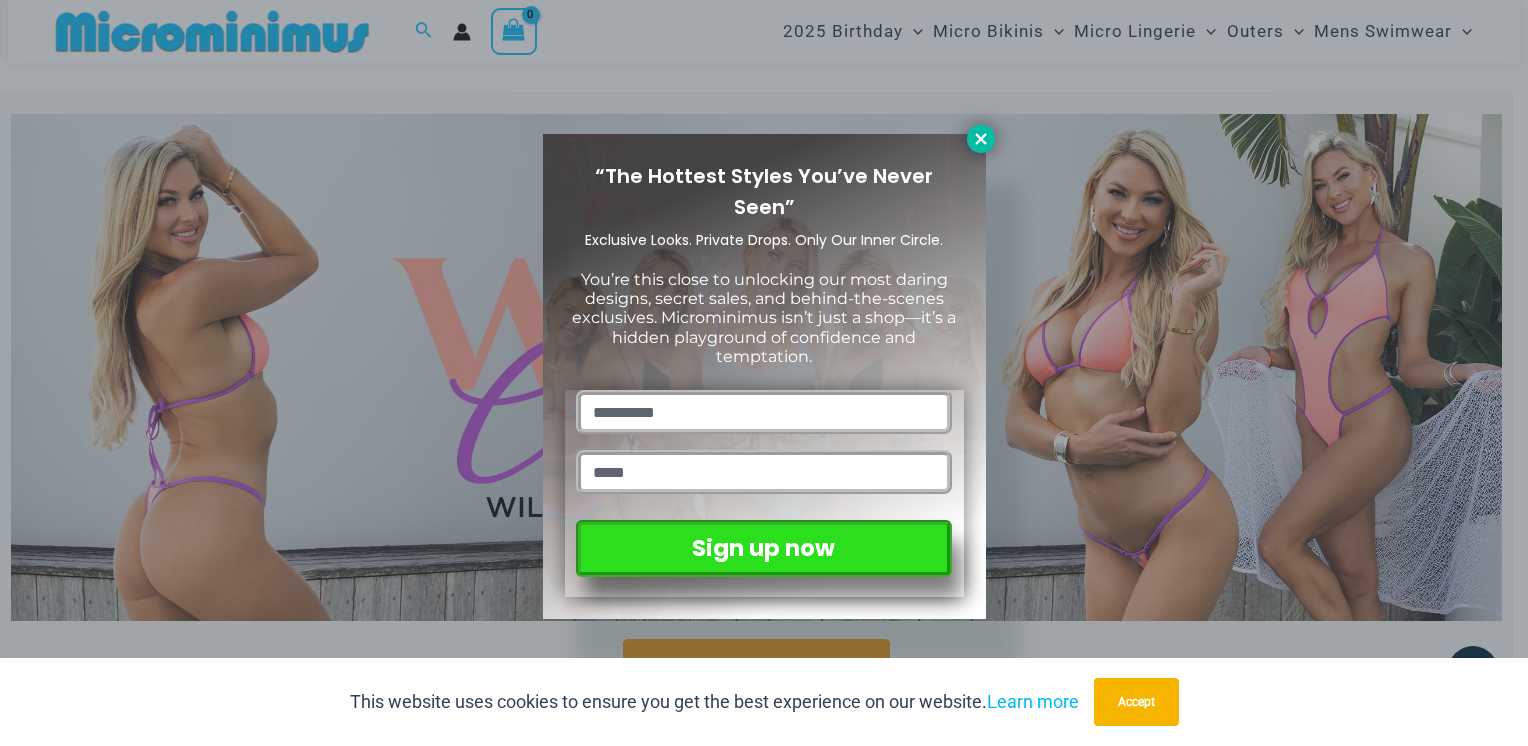 click 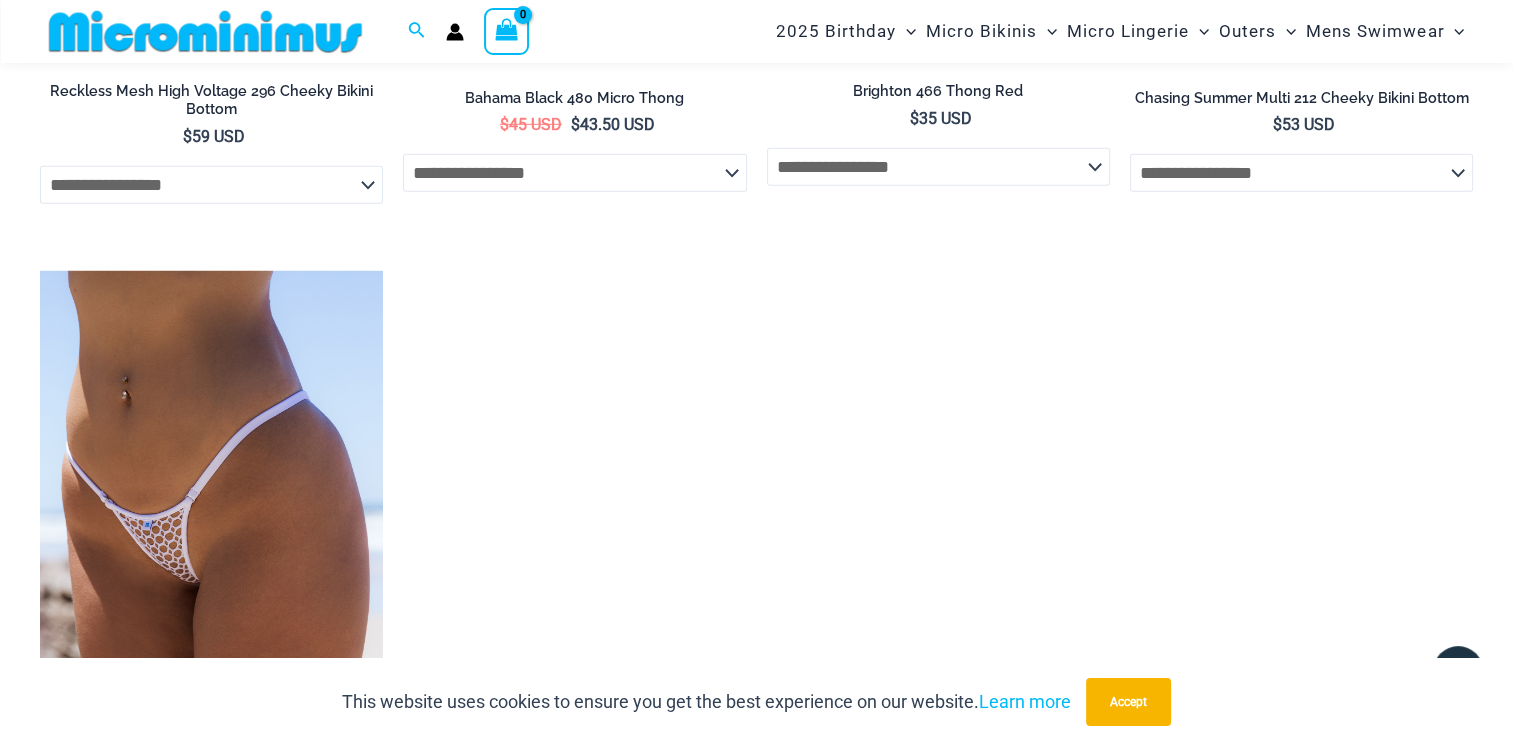 scroll, scrollTop: 6183, scrollLeft: 0, axis: vertical 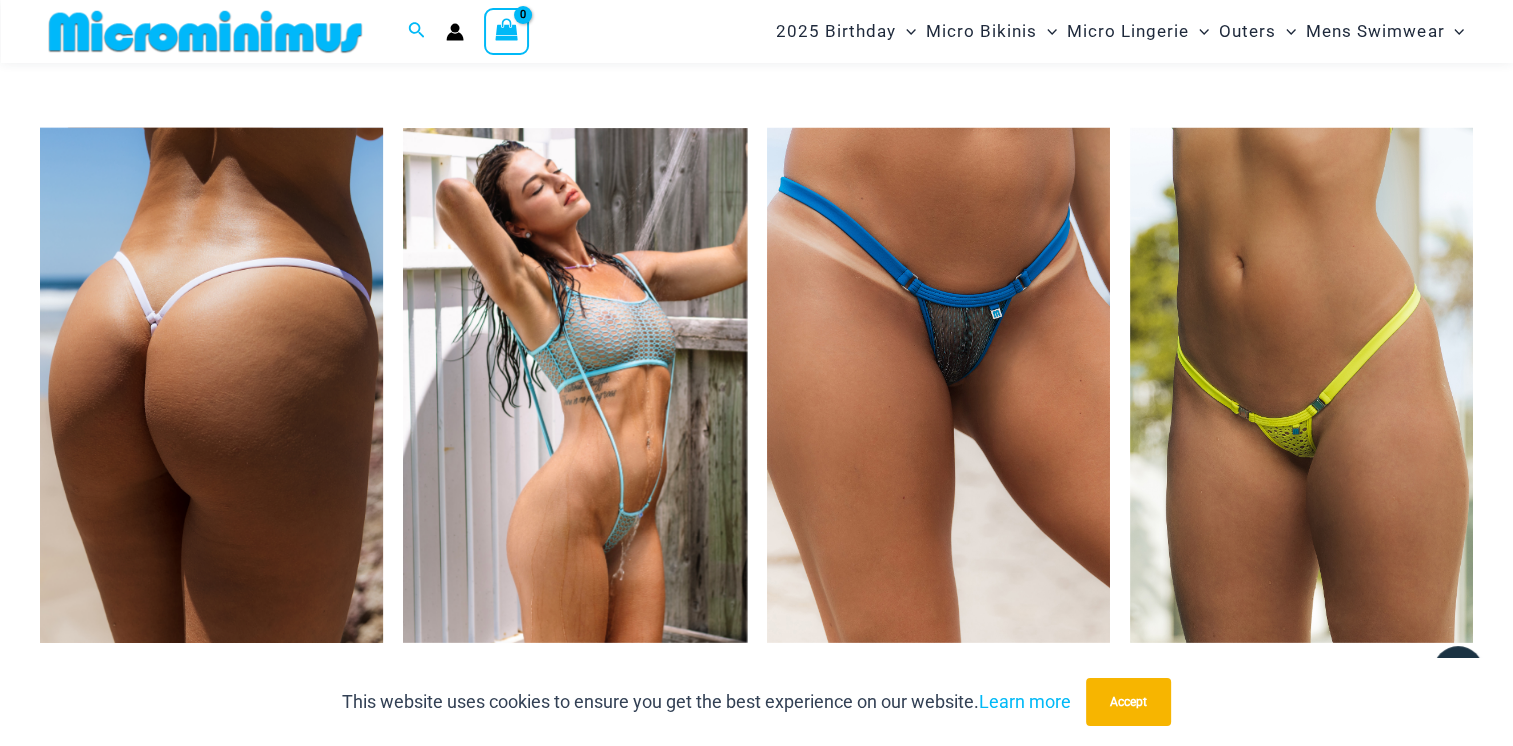 click at bounding box center [211, 385] 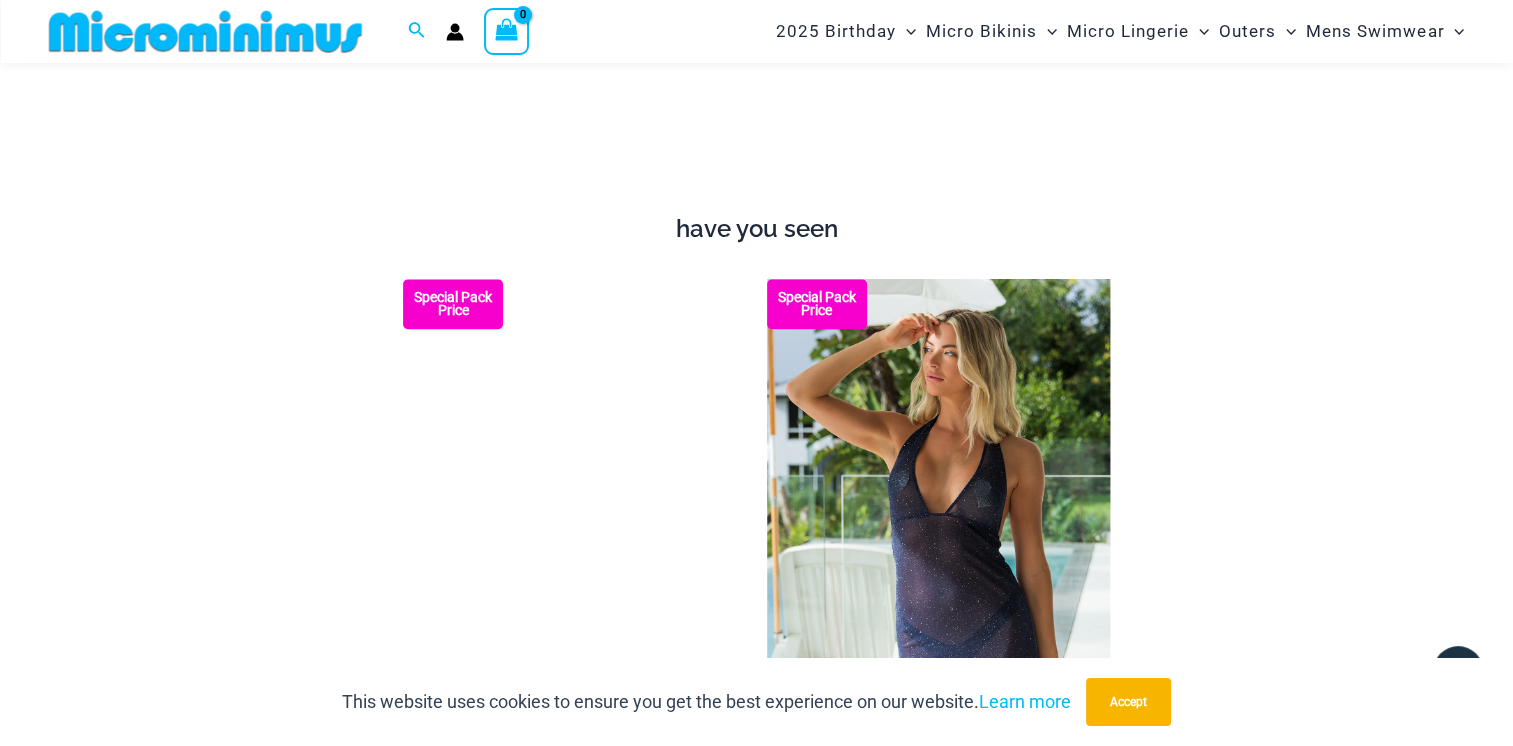 scroll, scrollTop: 2283, scrollLeft: 0, axis: vertical 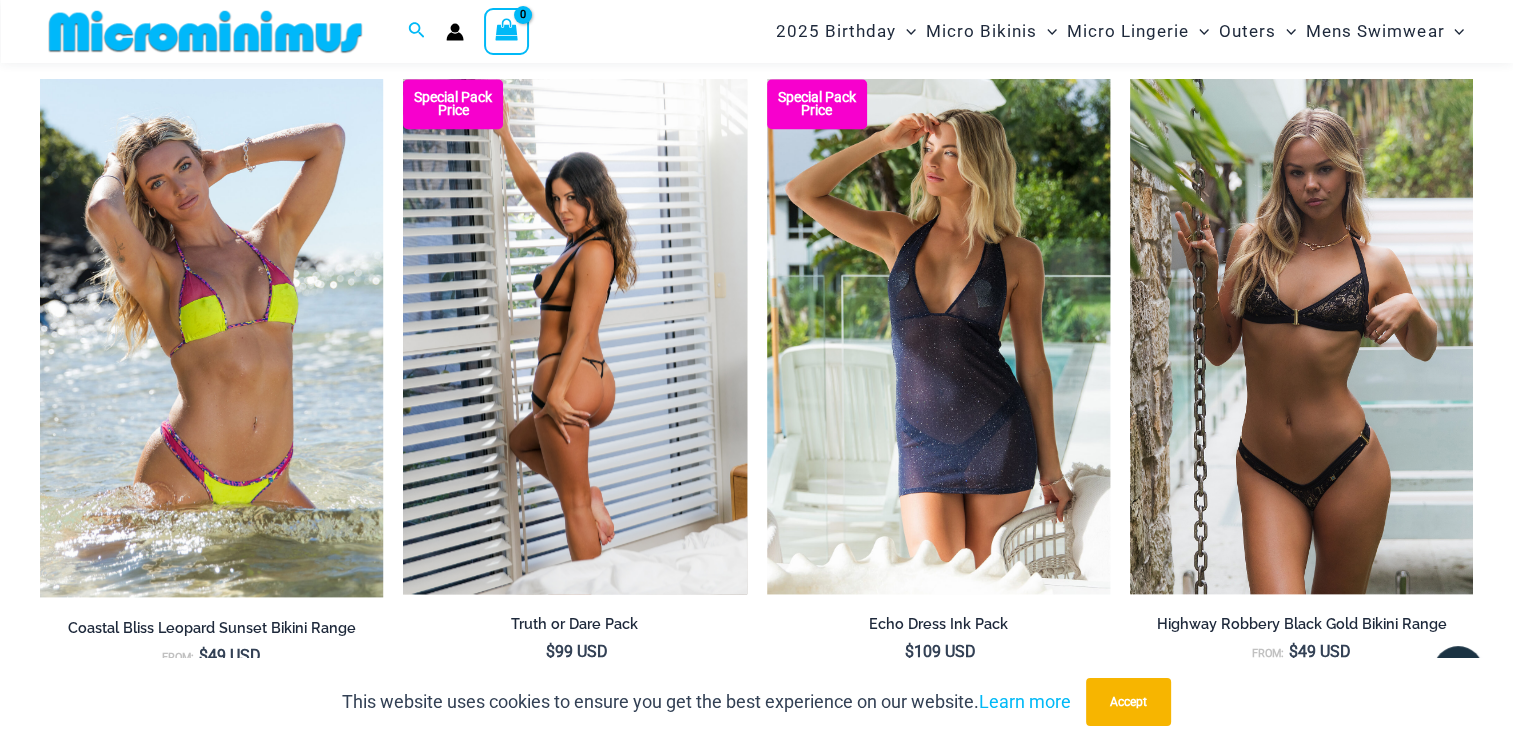 click at bounding box center (574, 336) 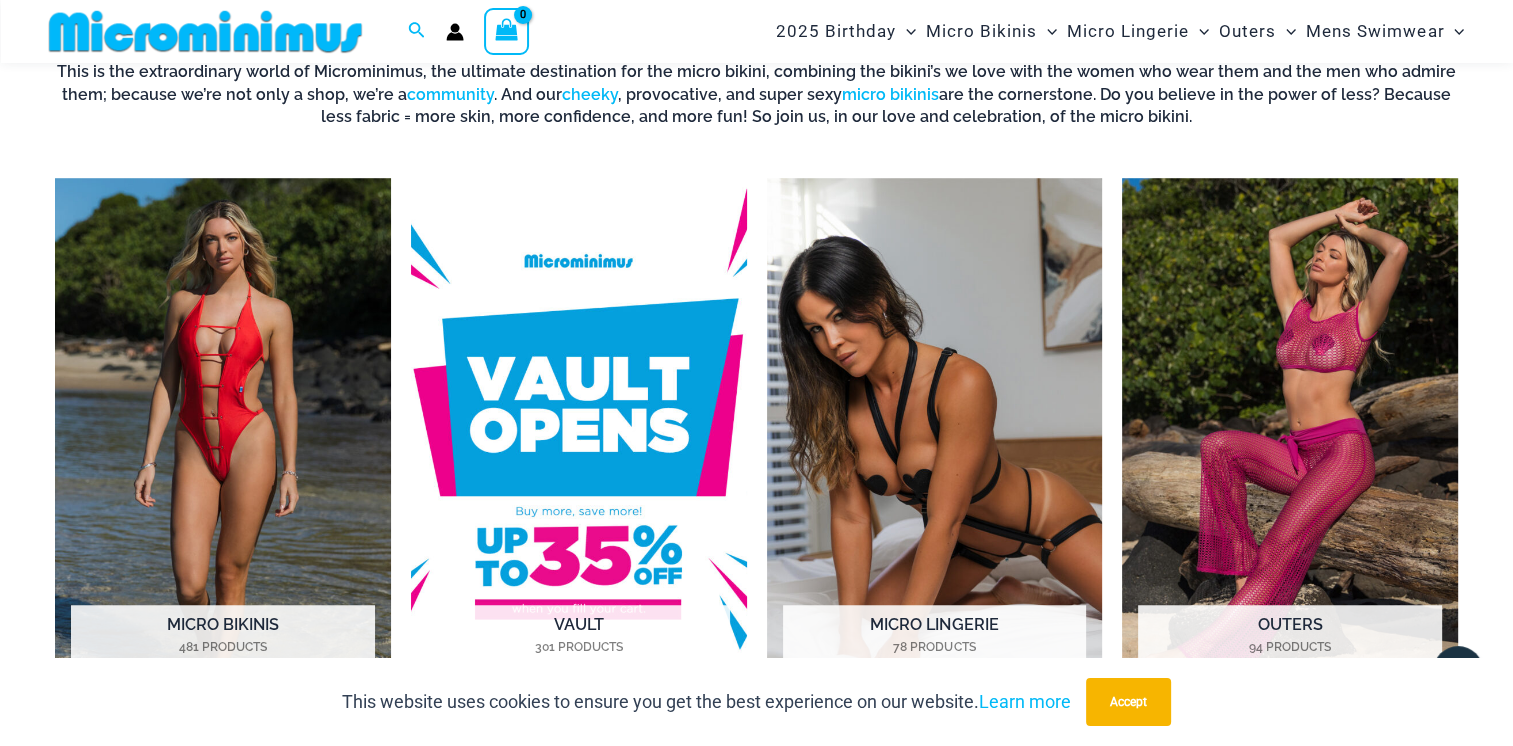 scroll, scrollTop: 1383, scrollLeft: 0, axis: vertical 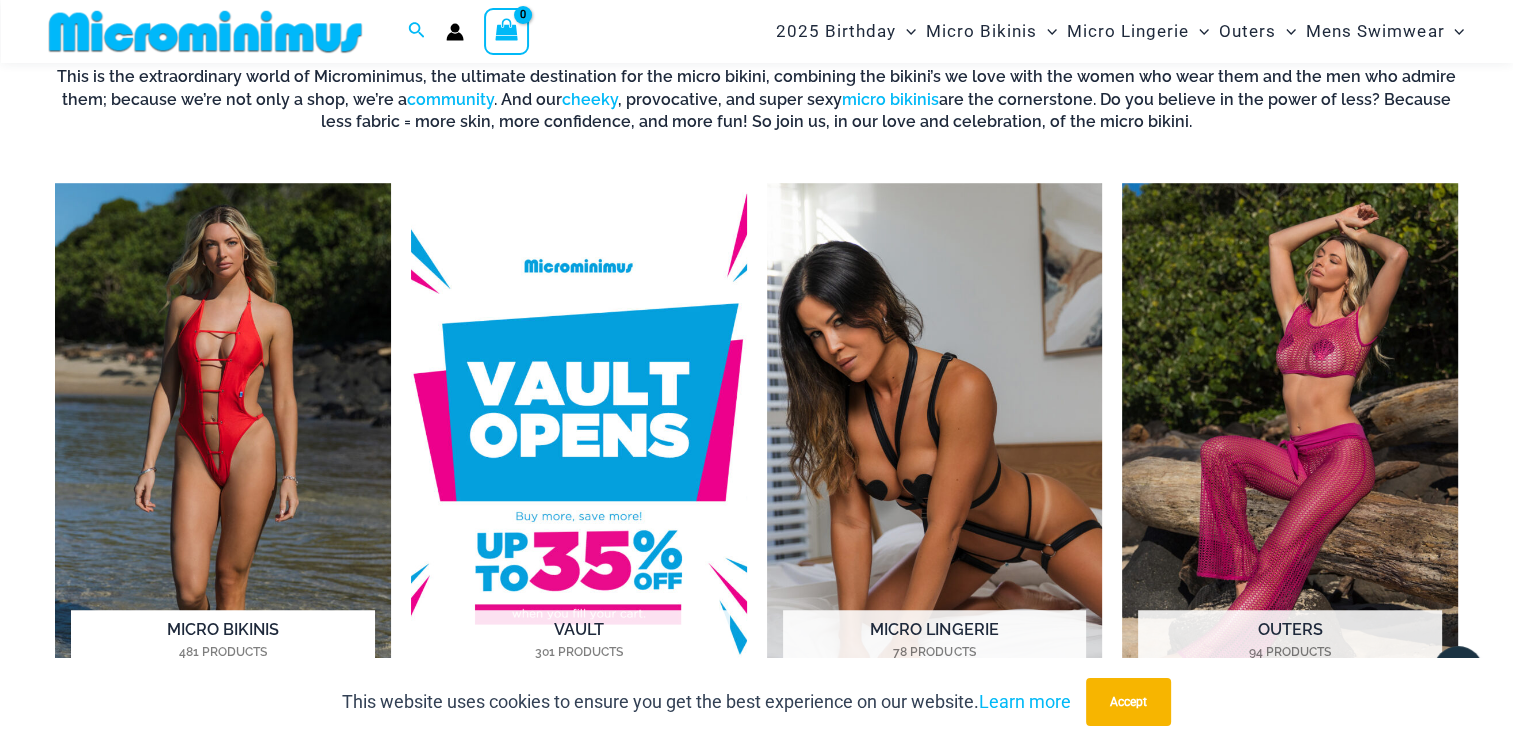 click at bounding box center [223, 442] 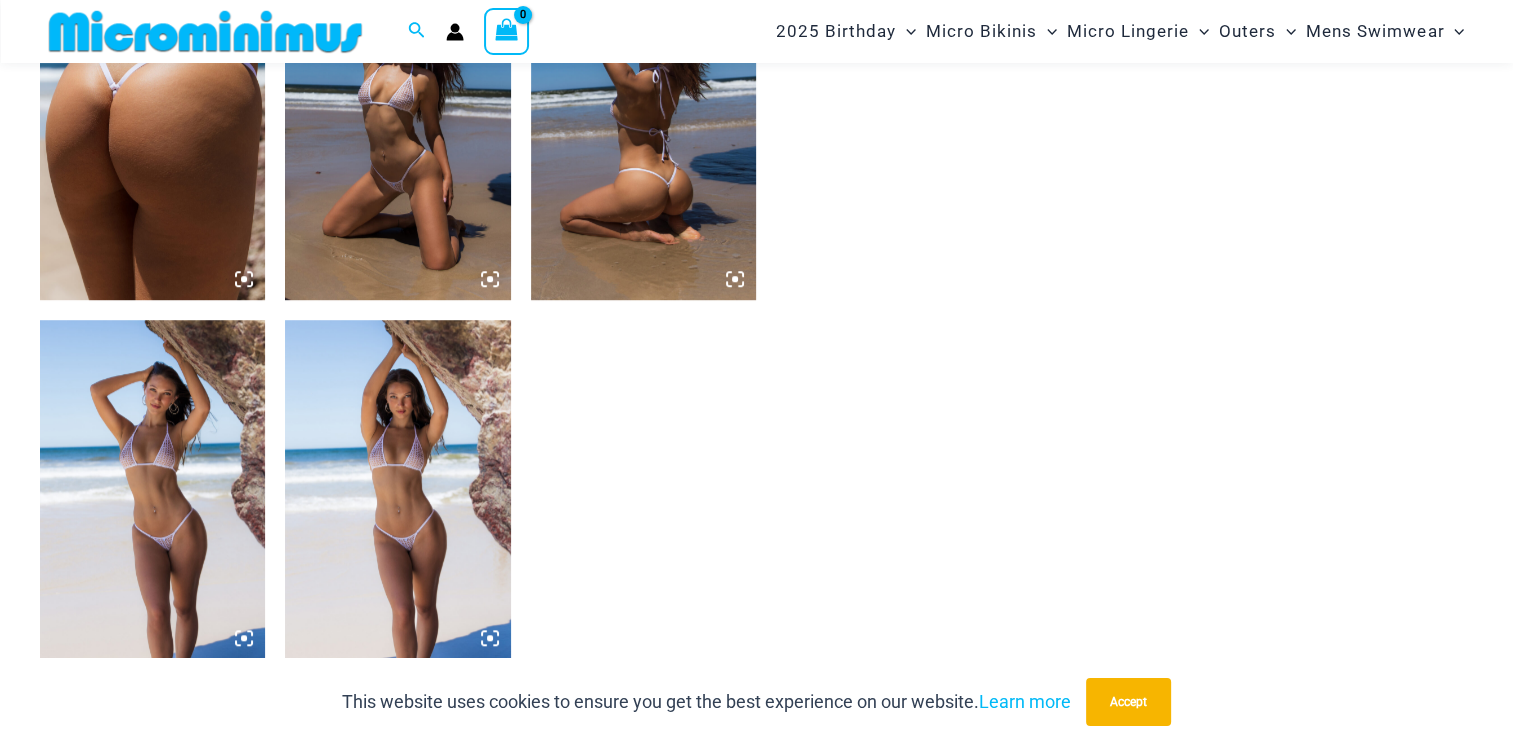 scroll, scrollTop: 1200, scrollLeft: 0, axis: vertical 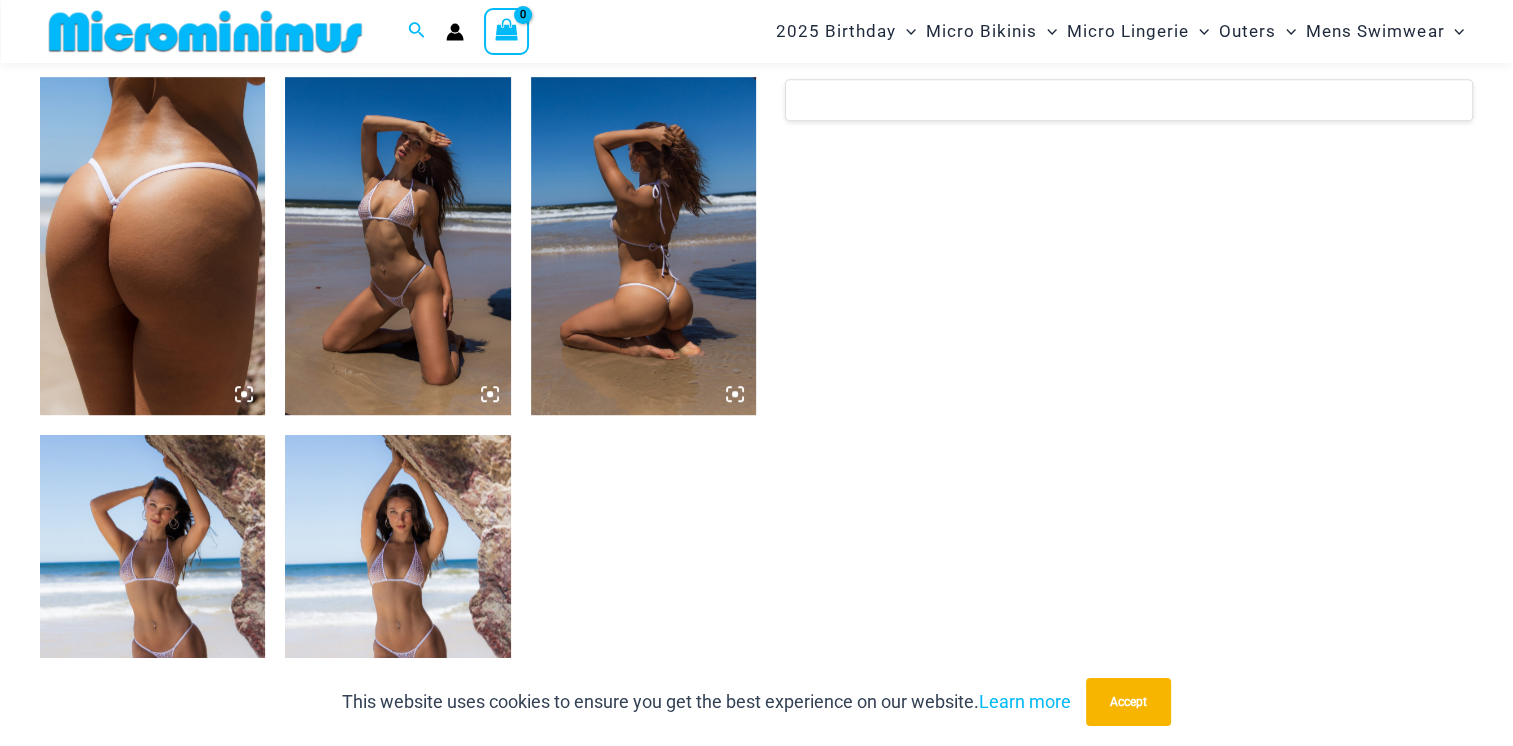 click at bounding box center [397, 246] 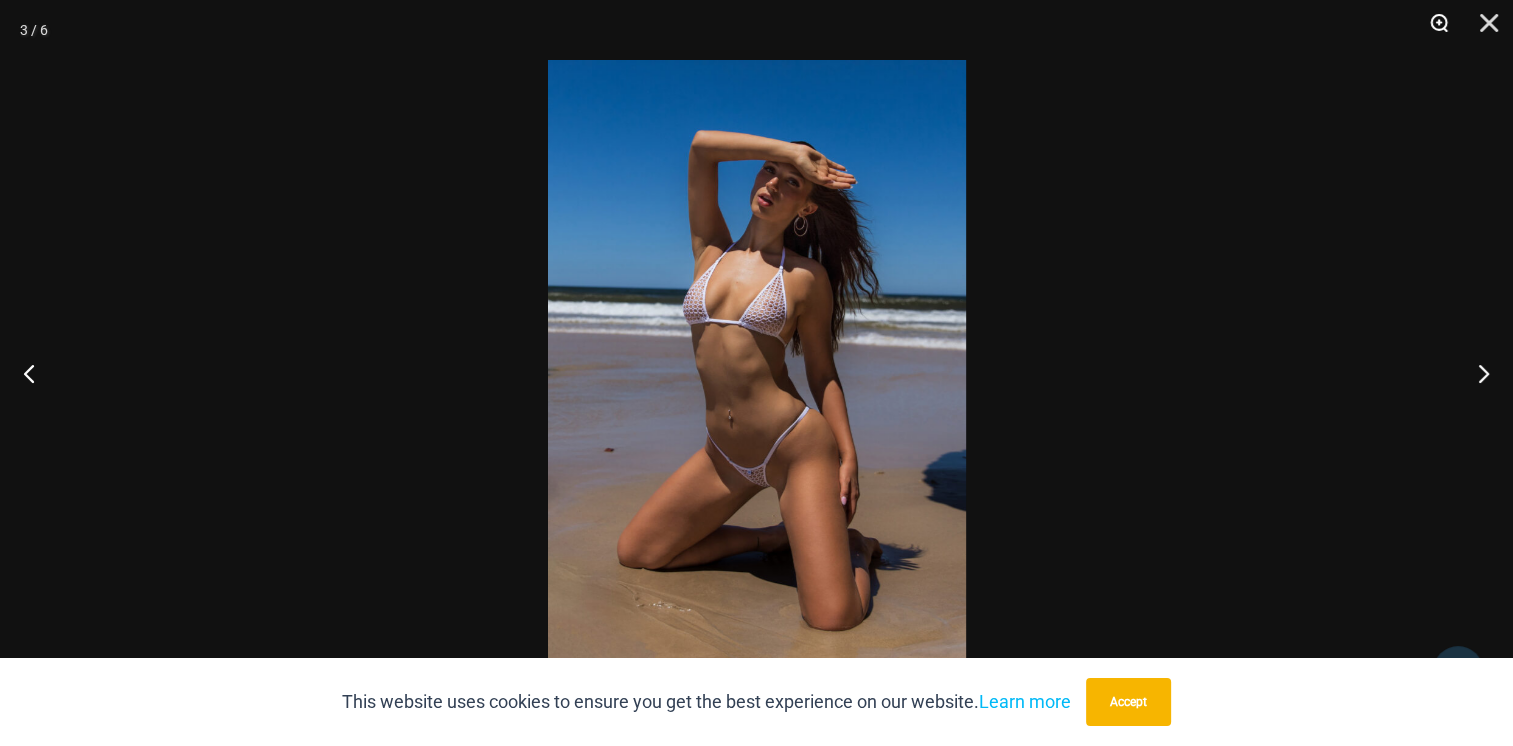 click at bounding box center [1432, 30] 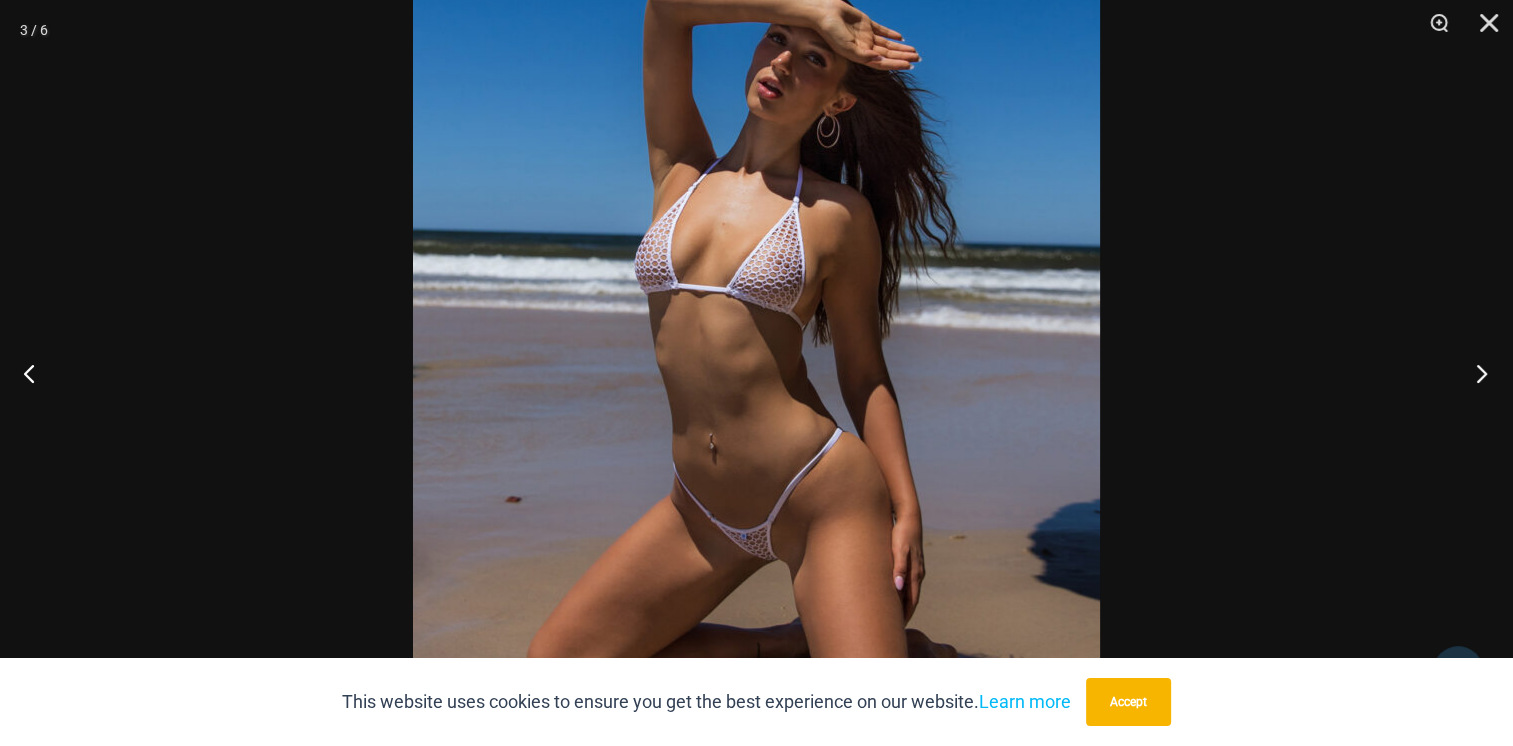 click at bounding box center (1475, 373) 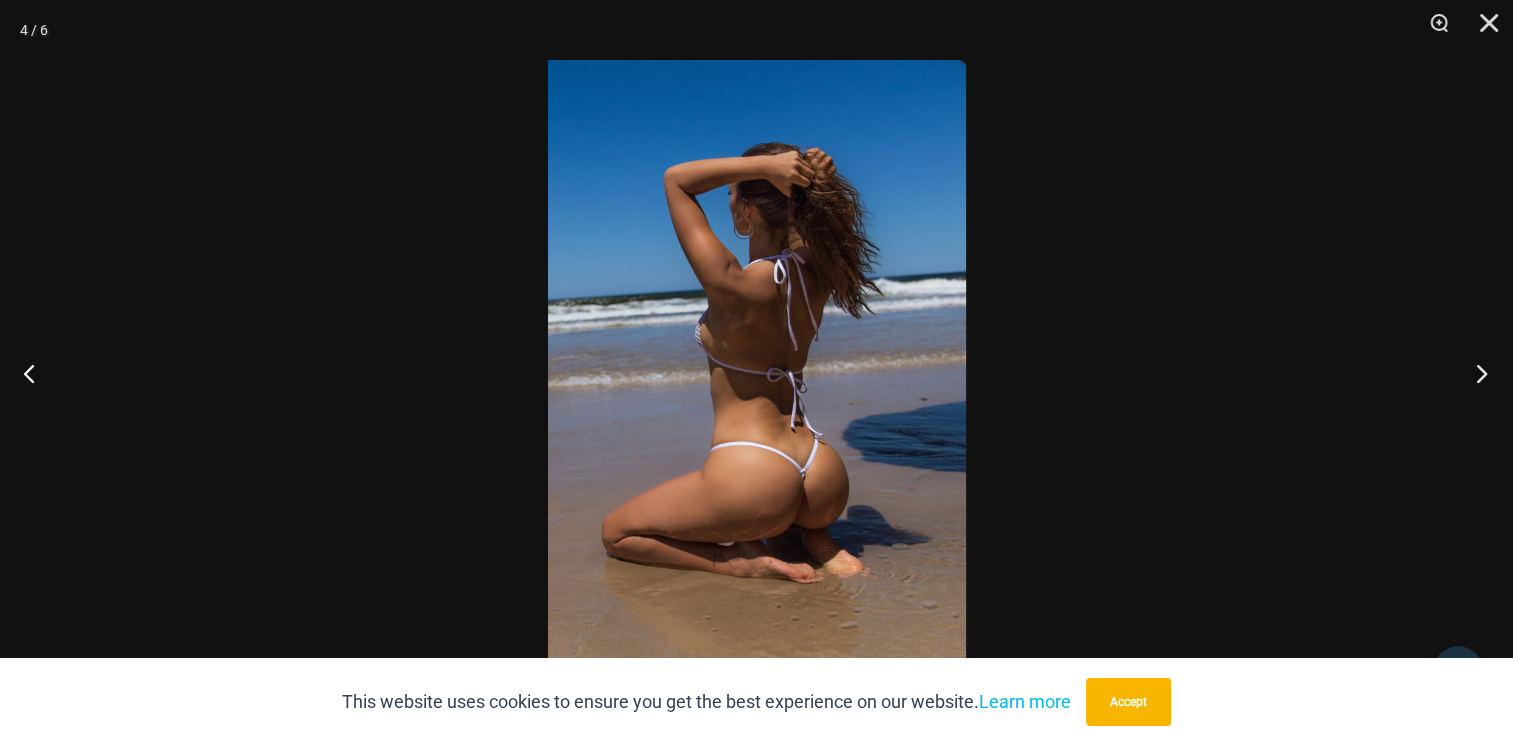 click at bounding box center [1475, 373] 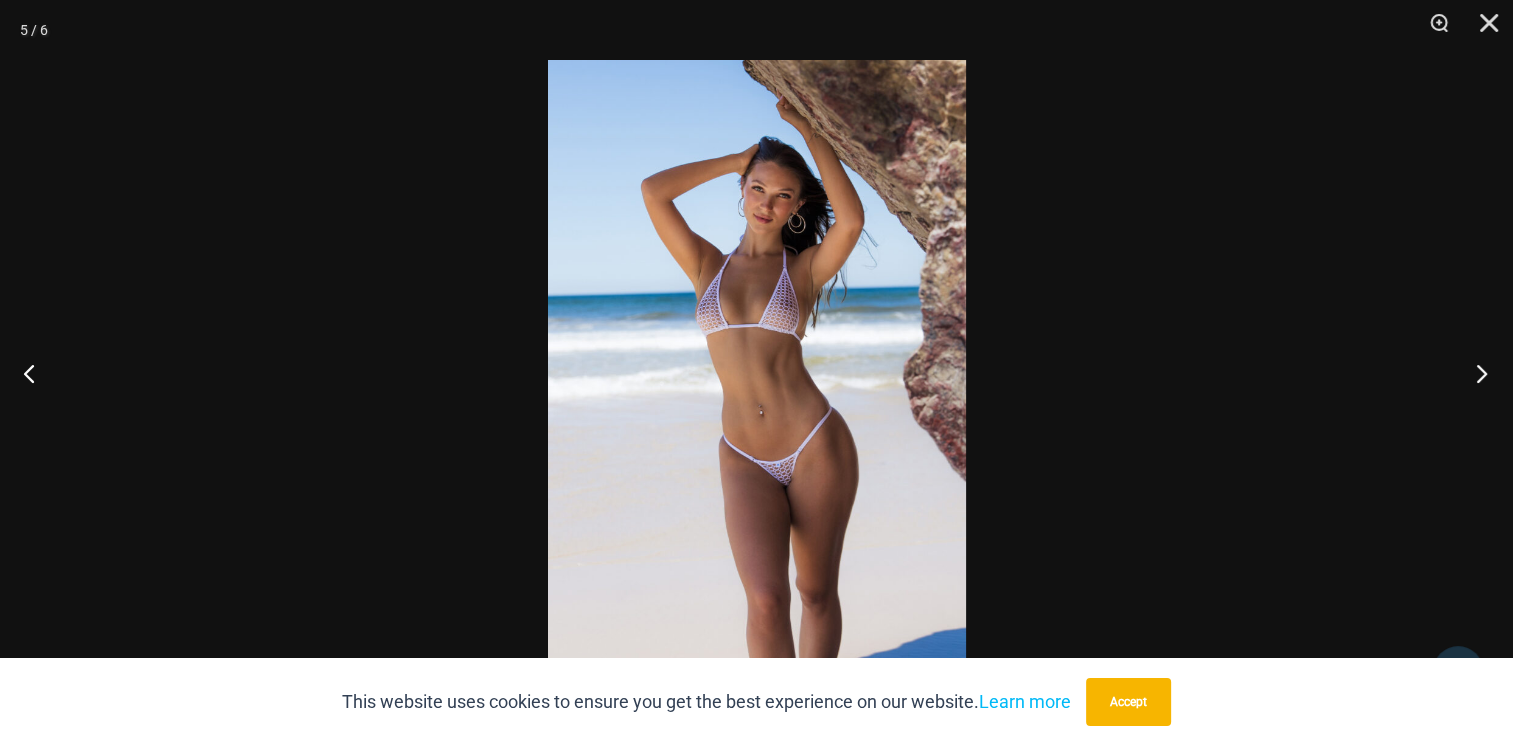 click at bounding box center [1475, 373] 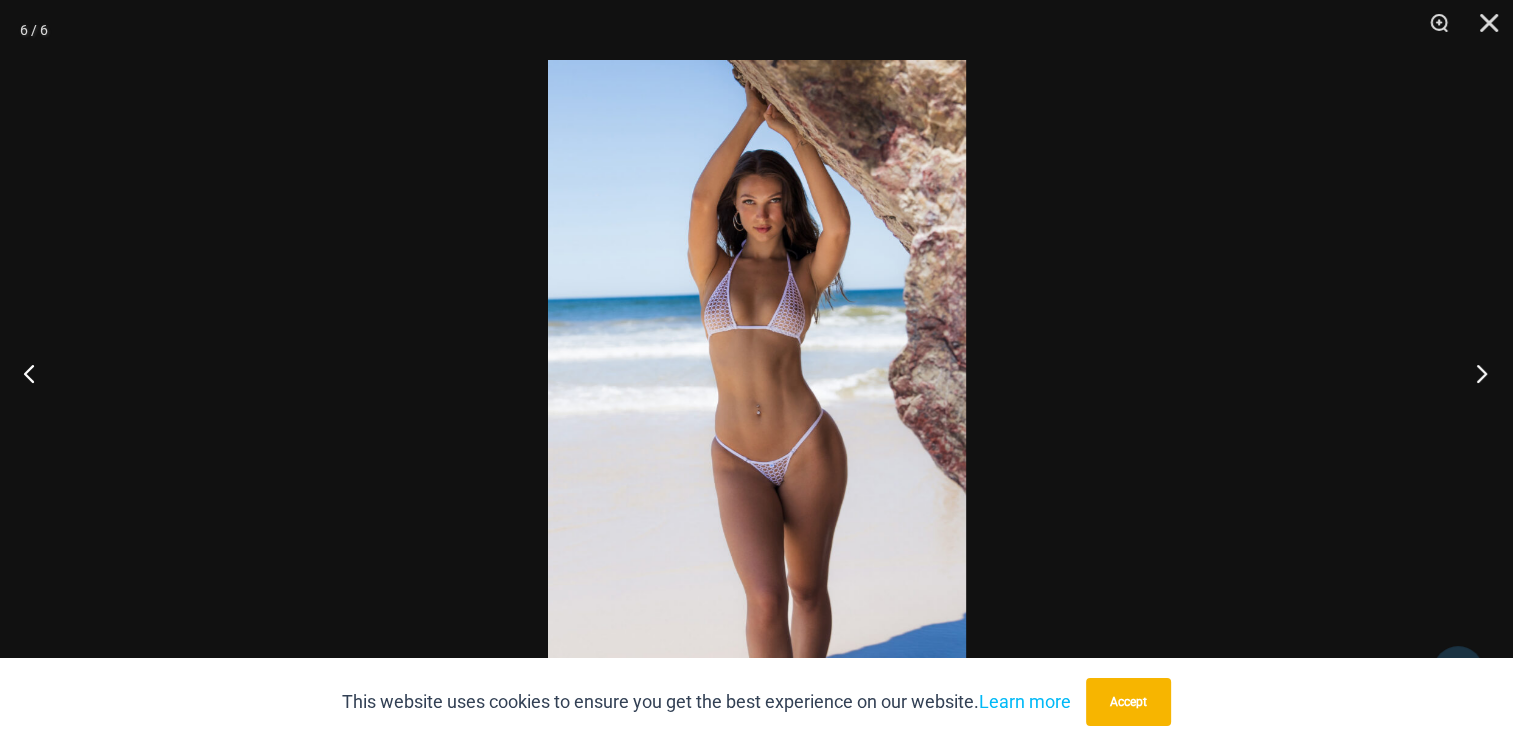 click at bounding box center [1475, 373] 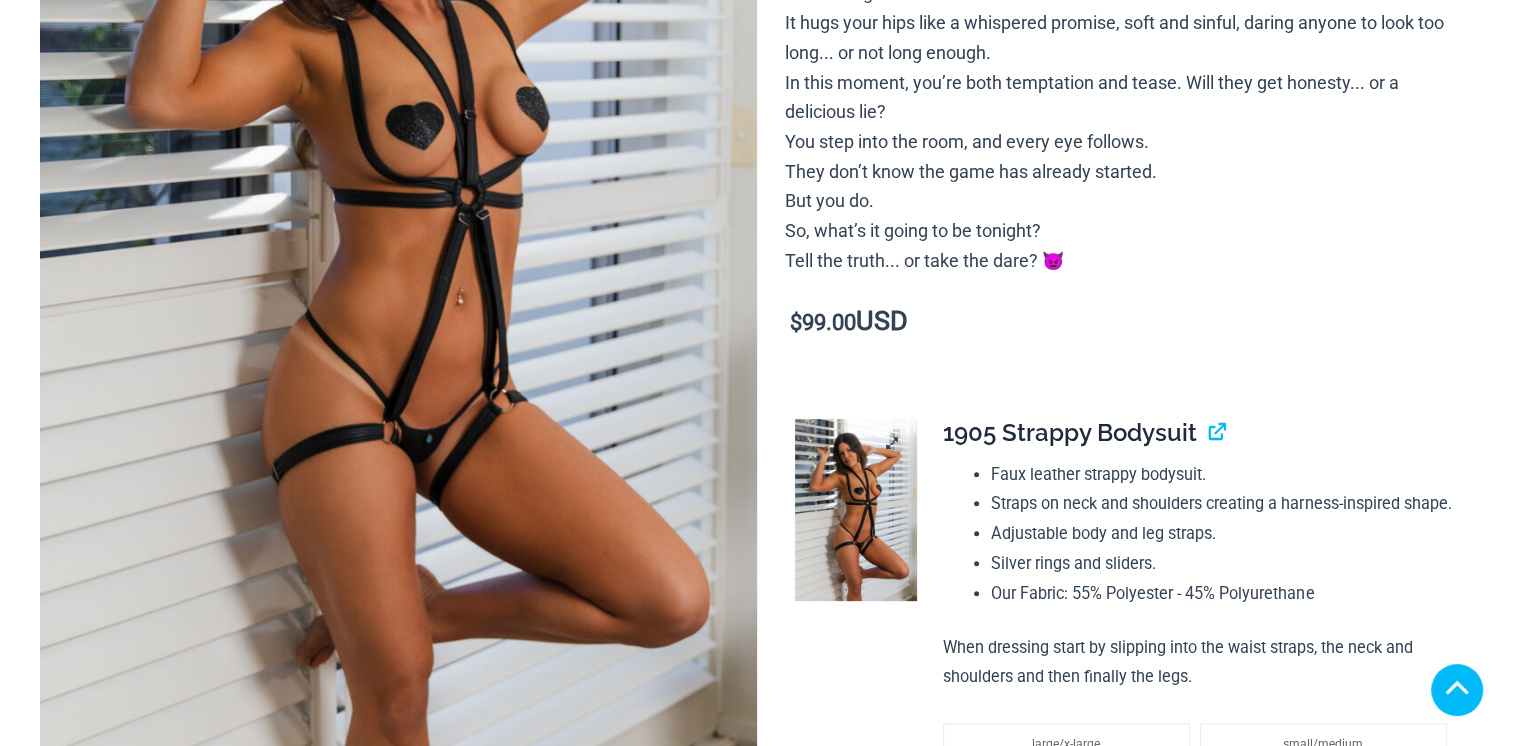 scroll, scrollTop: 641, scrollLeft: 0, axis: vertical 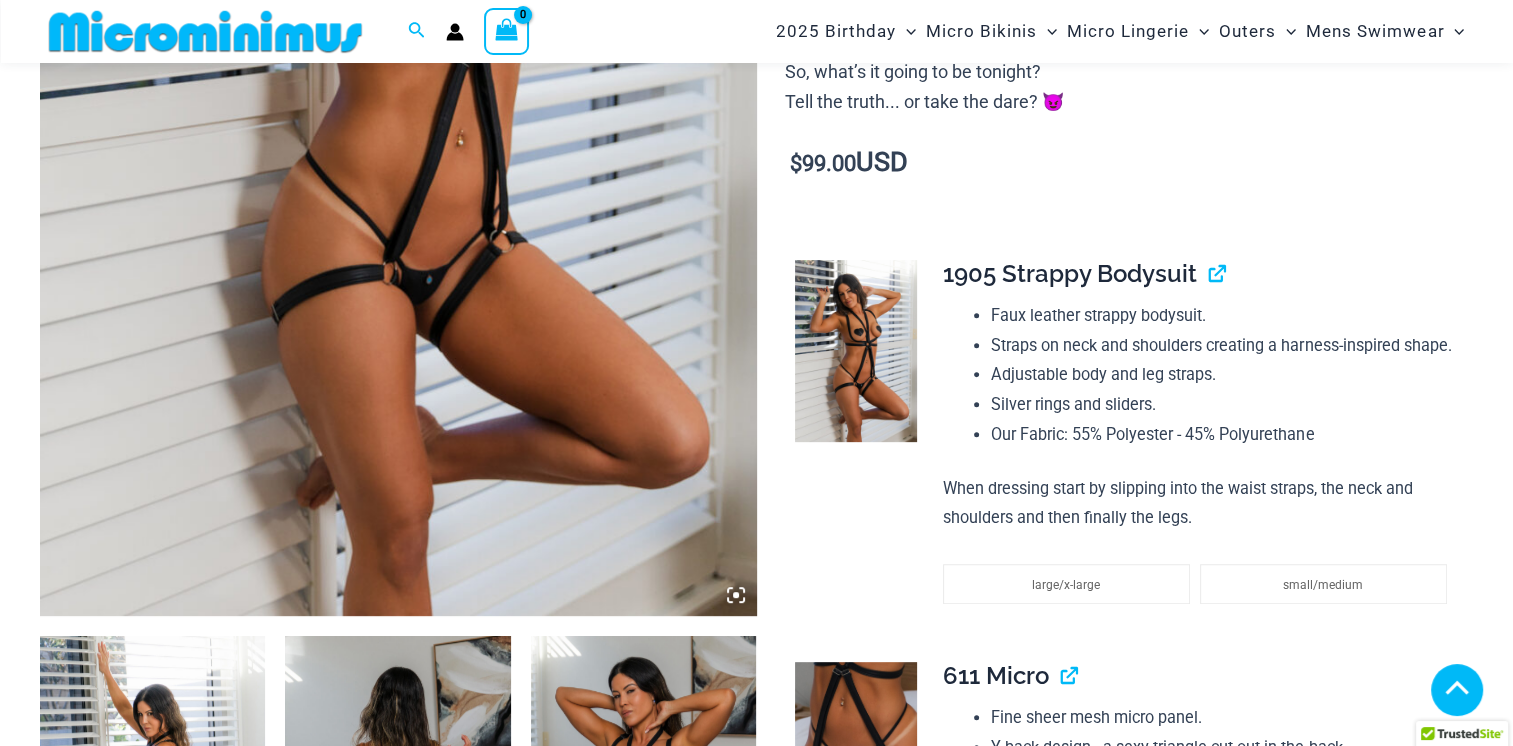 click at bounding box center [152, 1522] 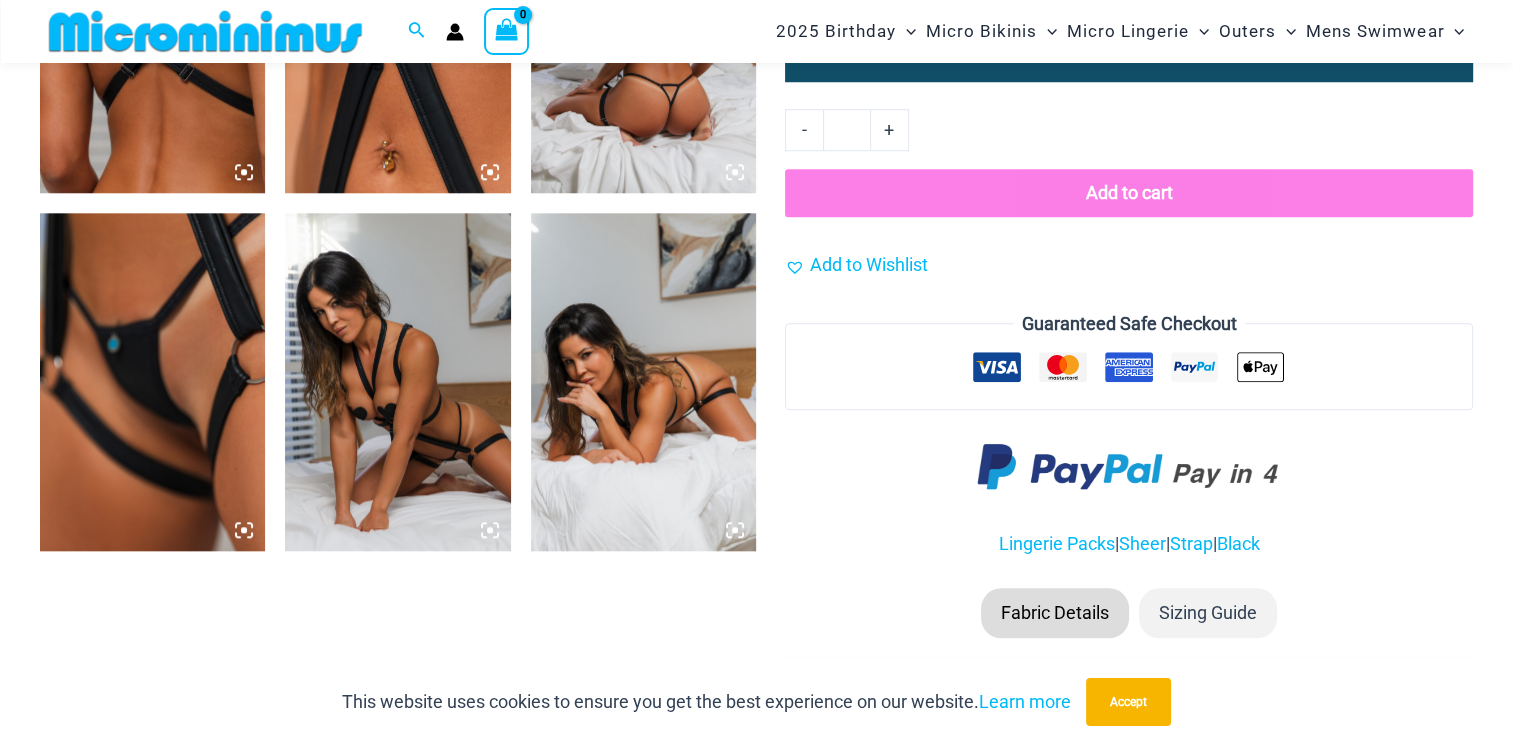 click at bounding box center [152, 382] 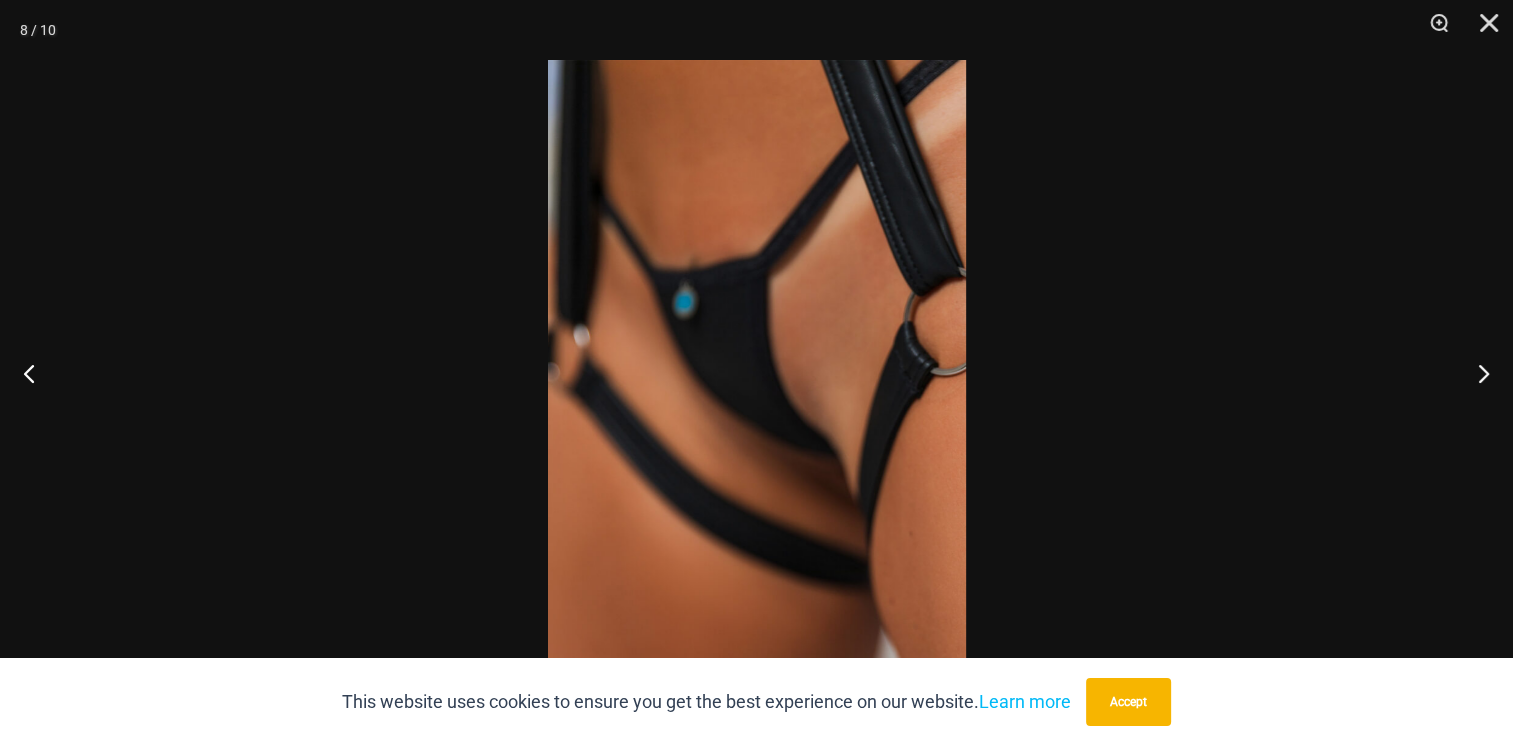 click at bounding box center (757, 373) 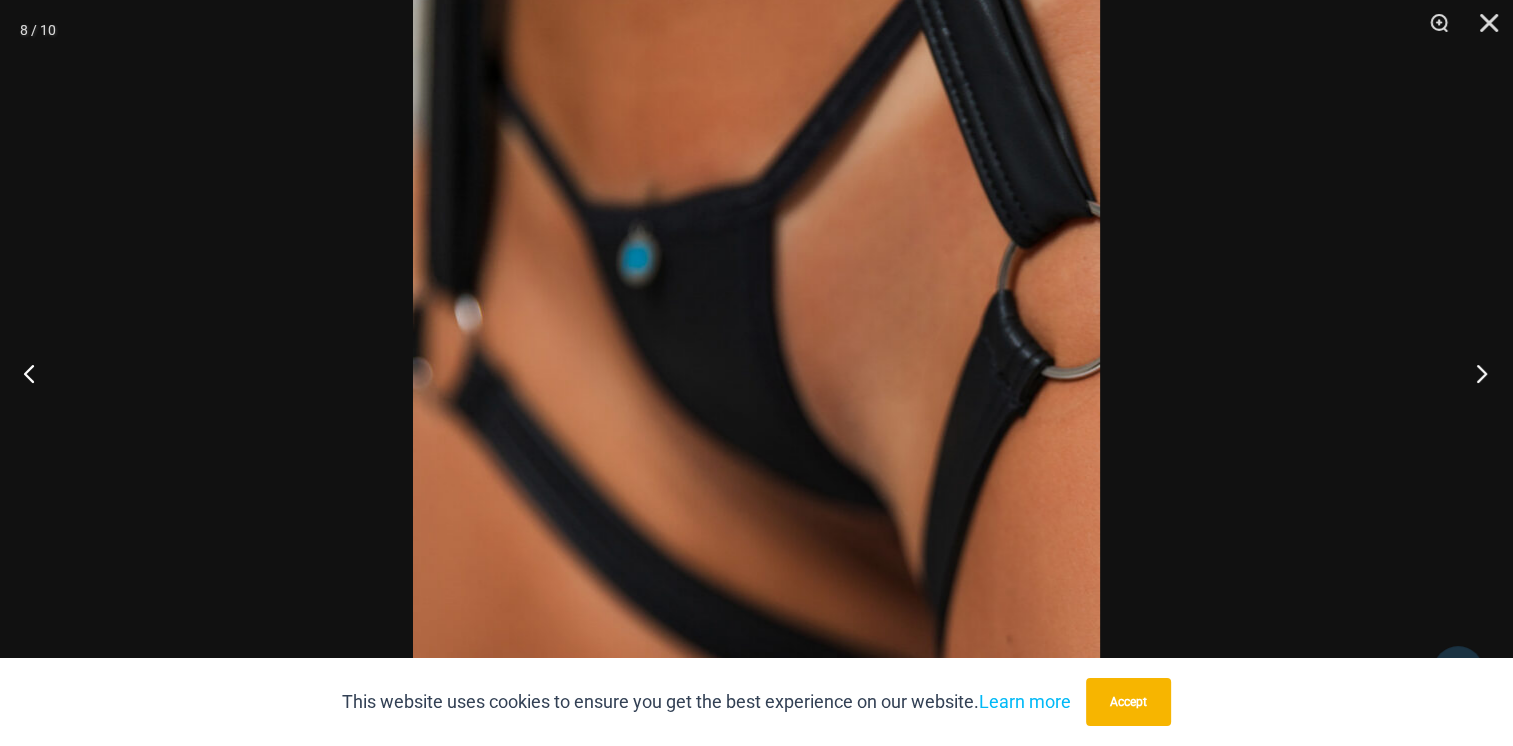 click at bounding box center [1475, 373] 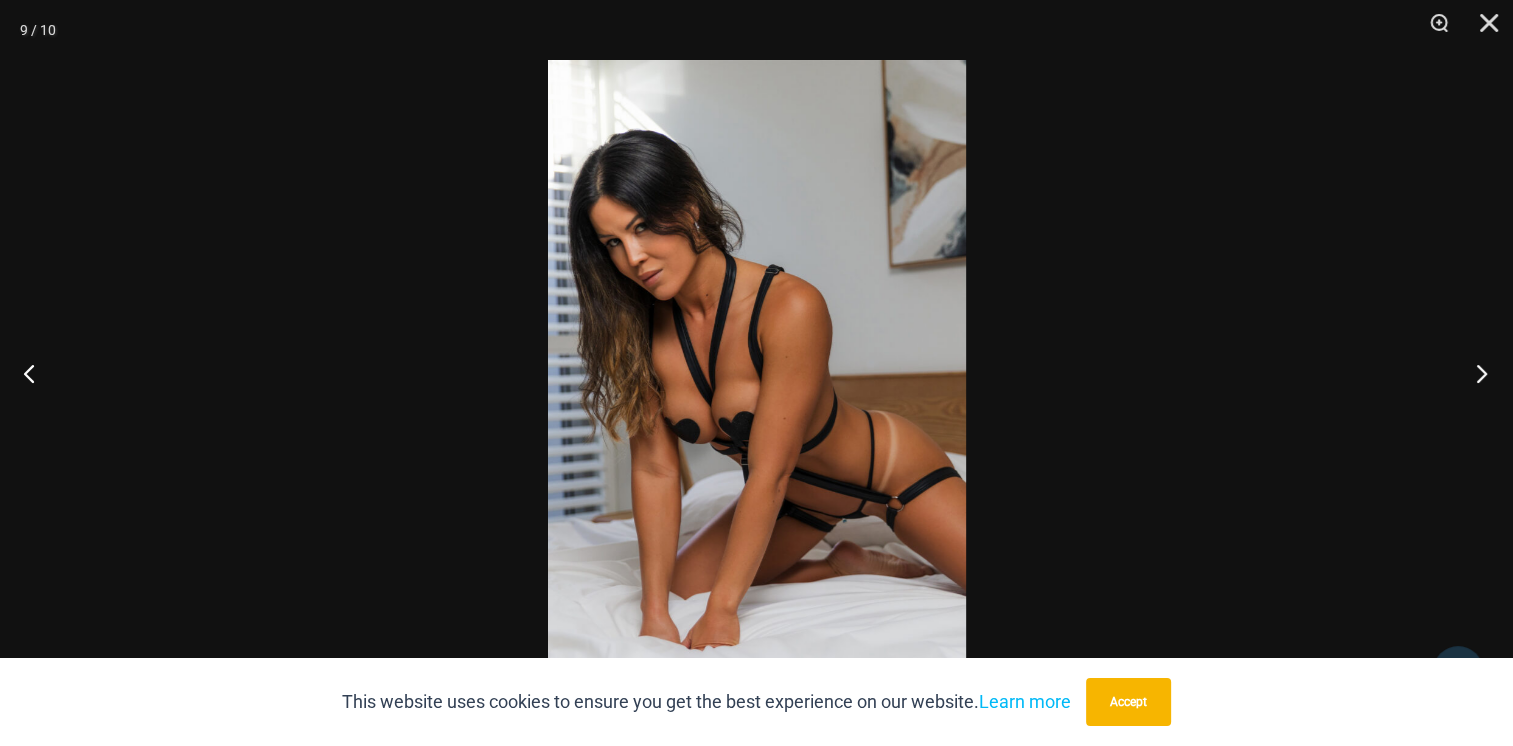 click at bounding box center (1475, 373) 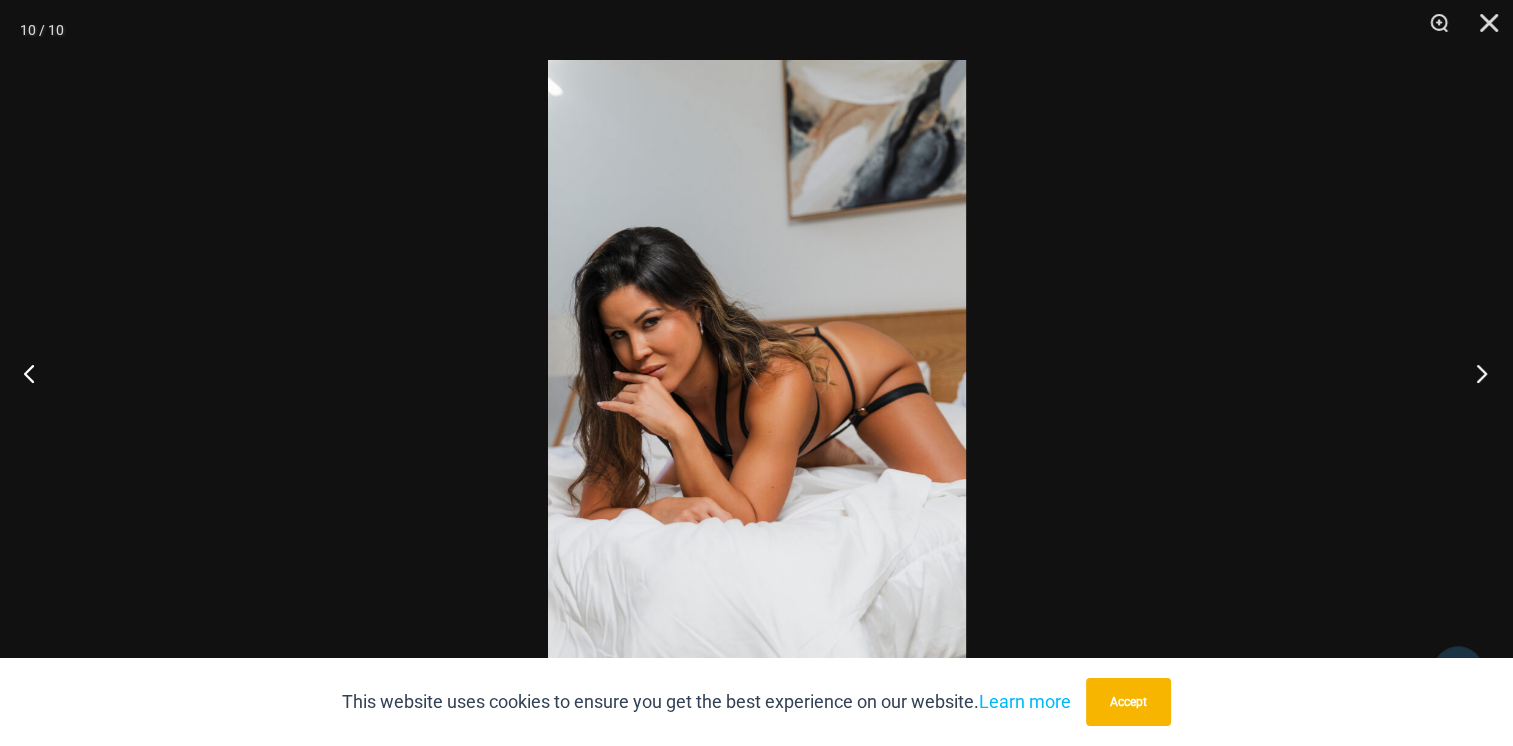 click at bounding box center [1475, 373] 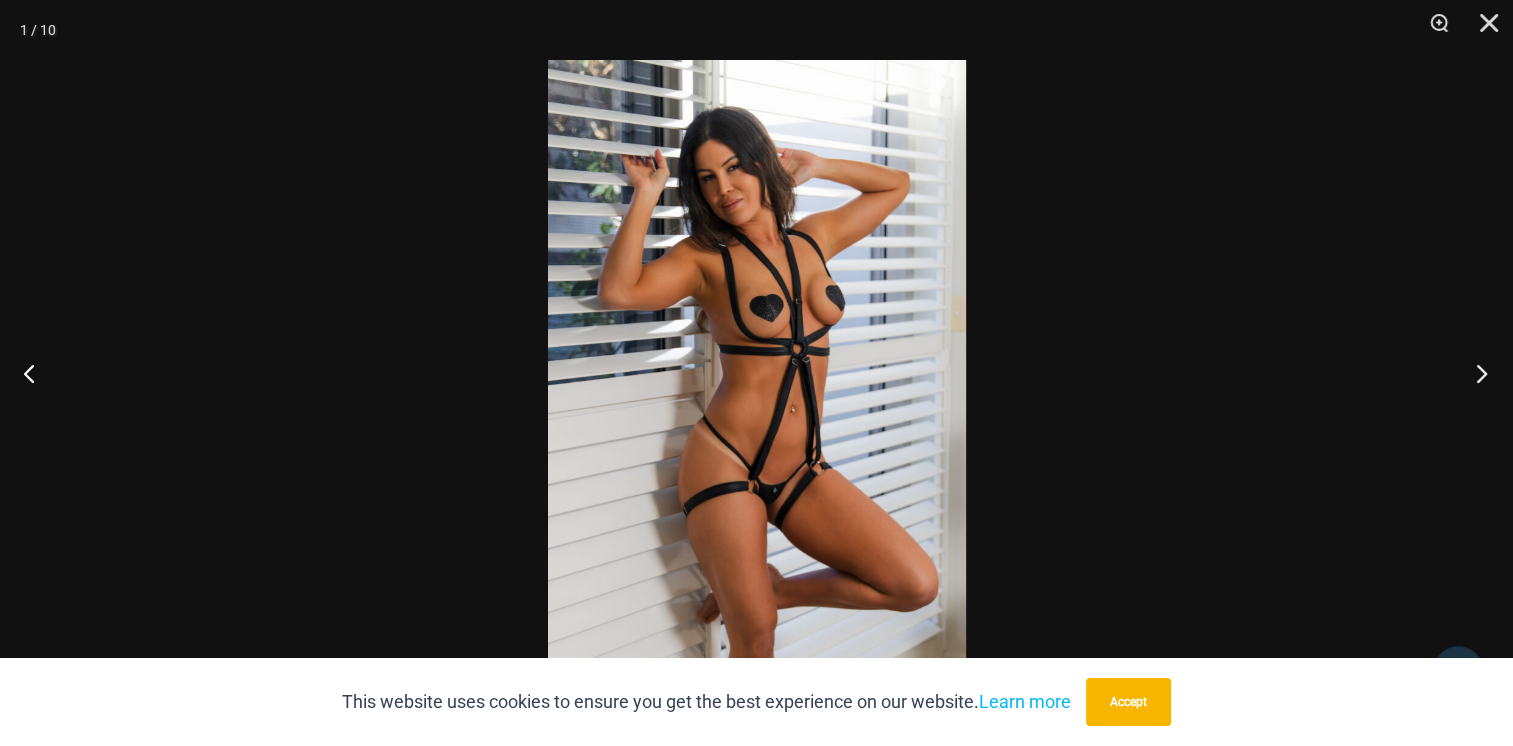 click at bounding box center [1475, 373] 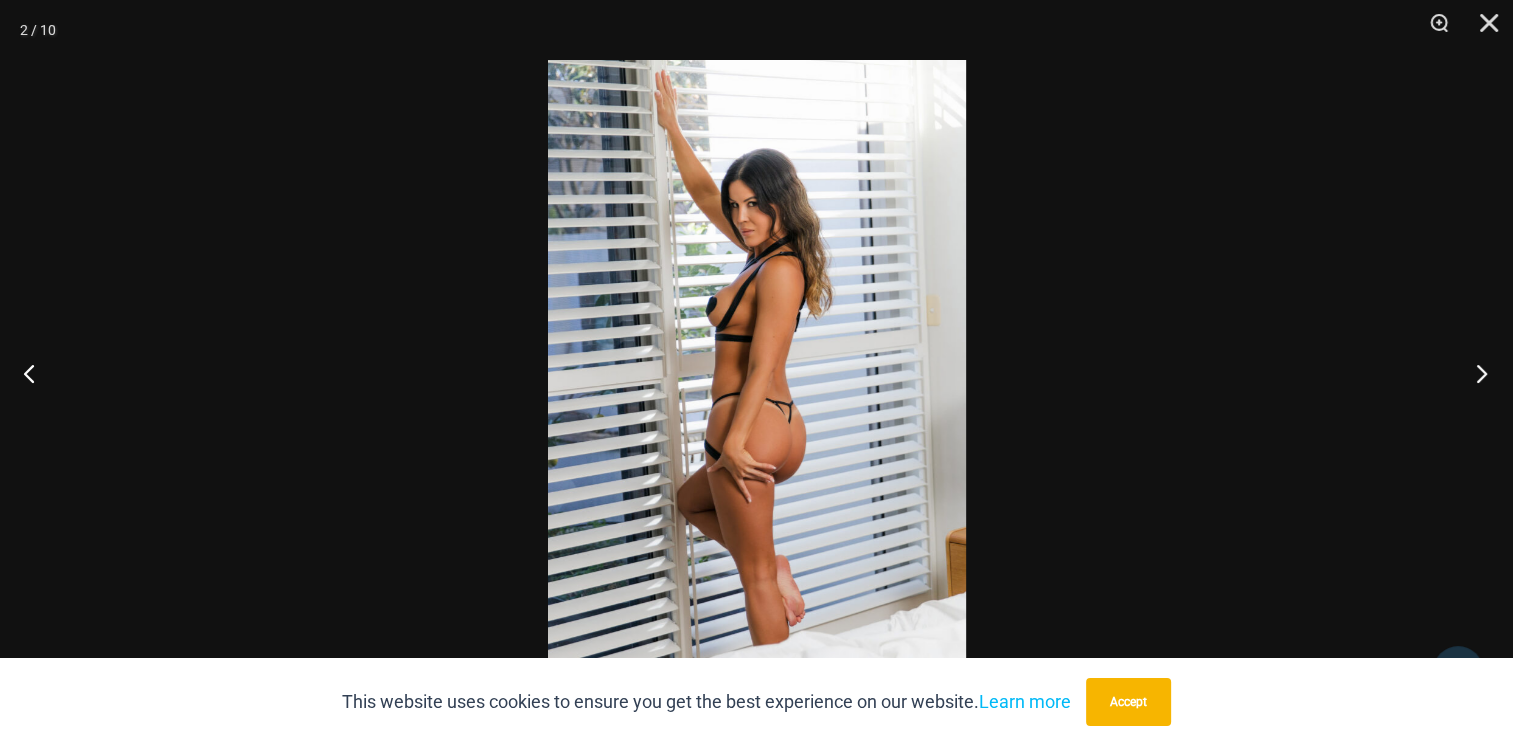 click at bounding box center (1475, 373) 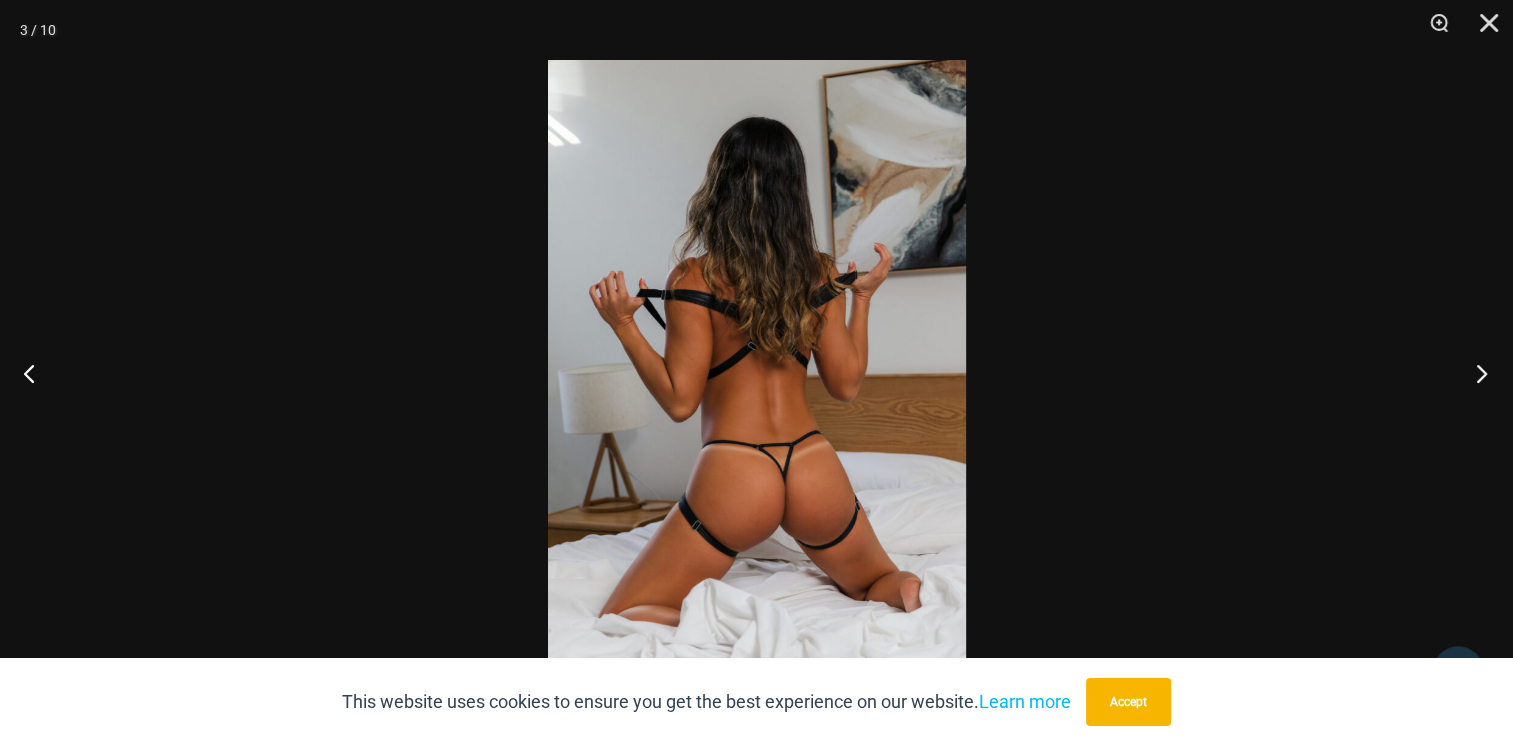 click at bounding box center (1475, 373) 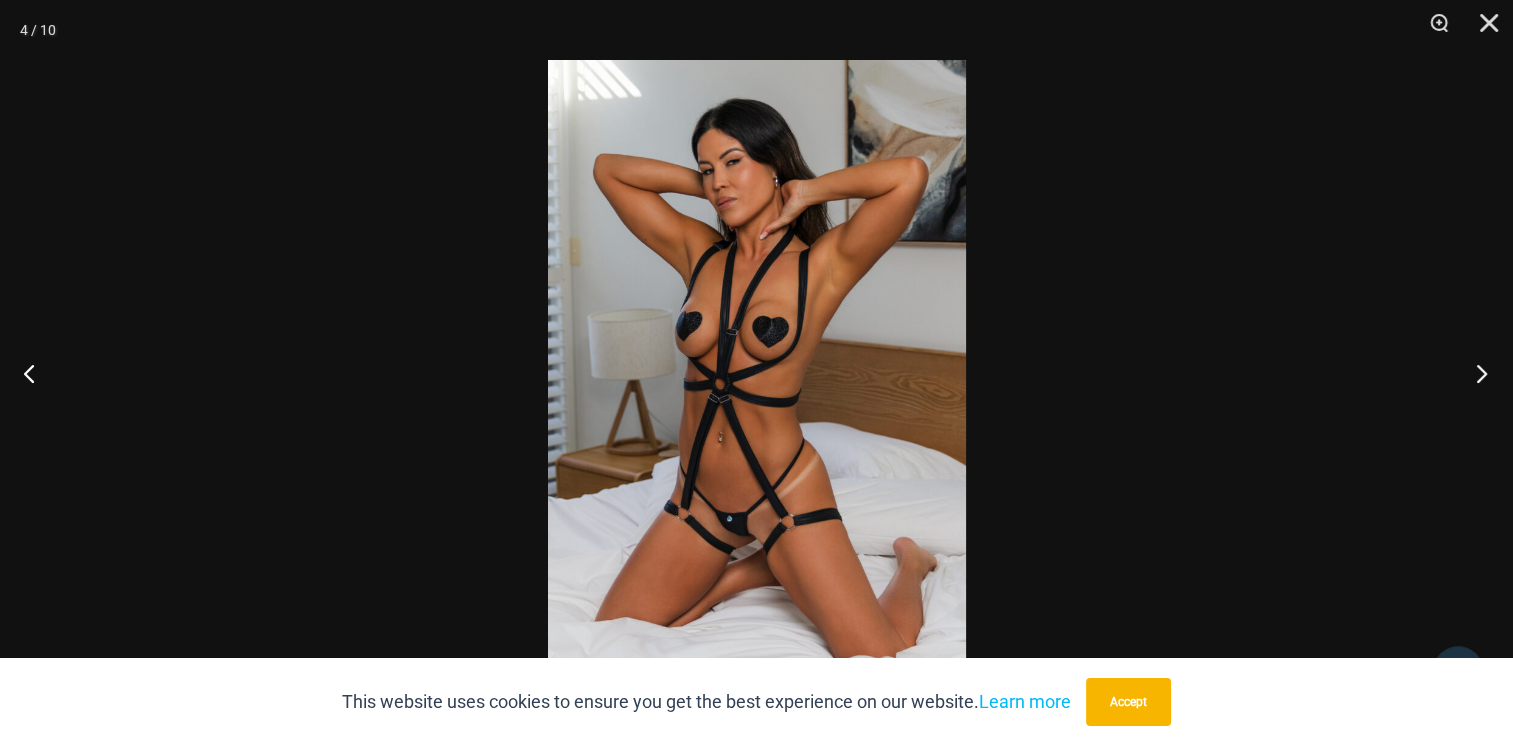 click at bounding box center (1475, 373) 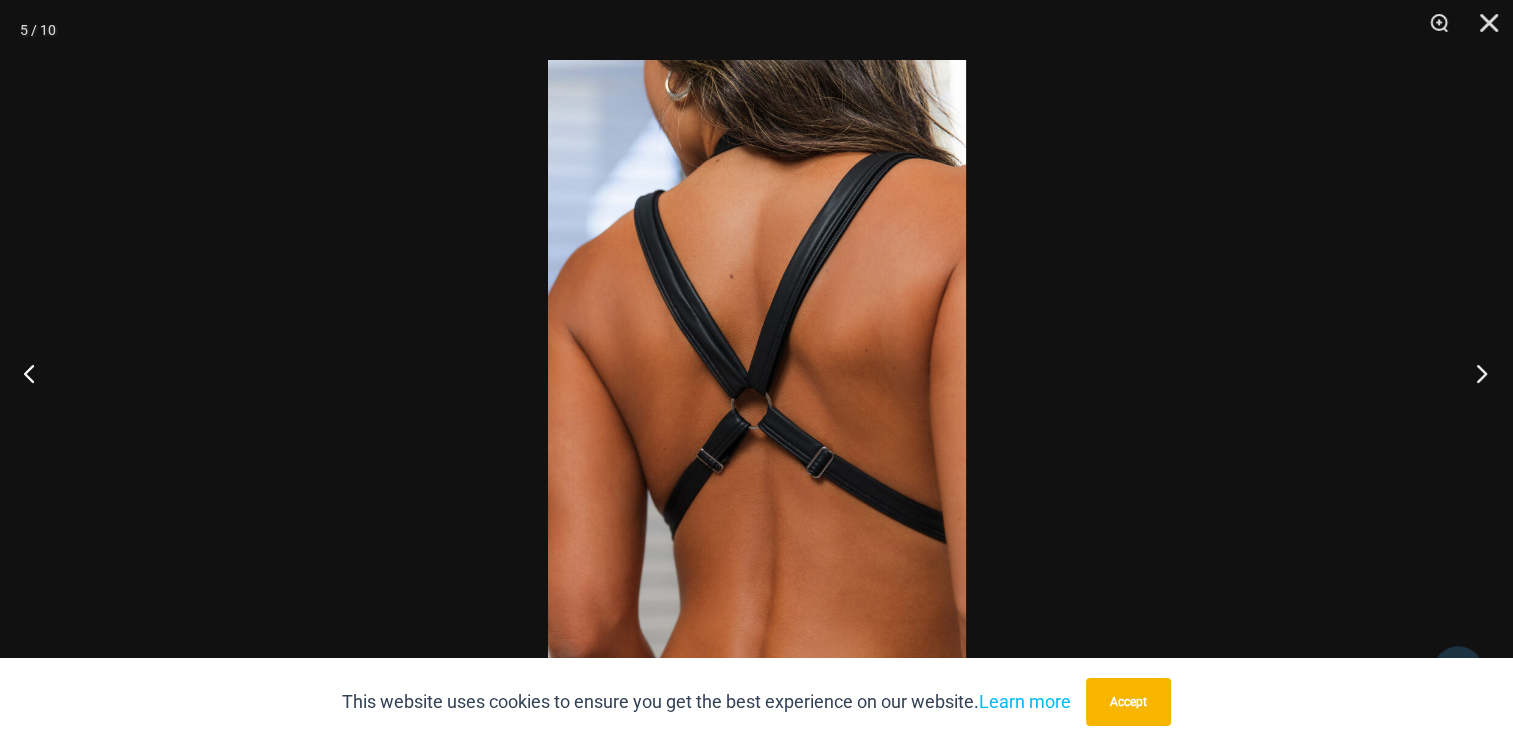 click at bounding box center (1475, 373) 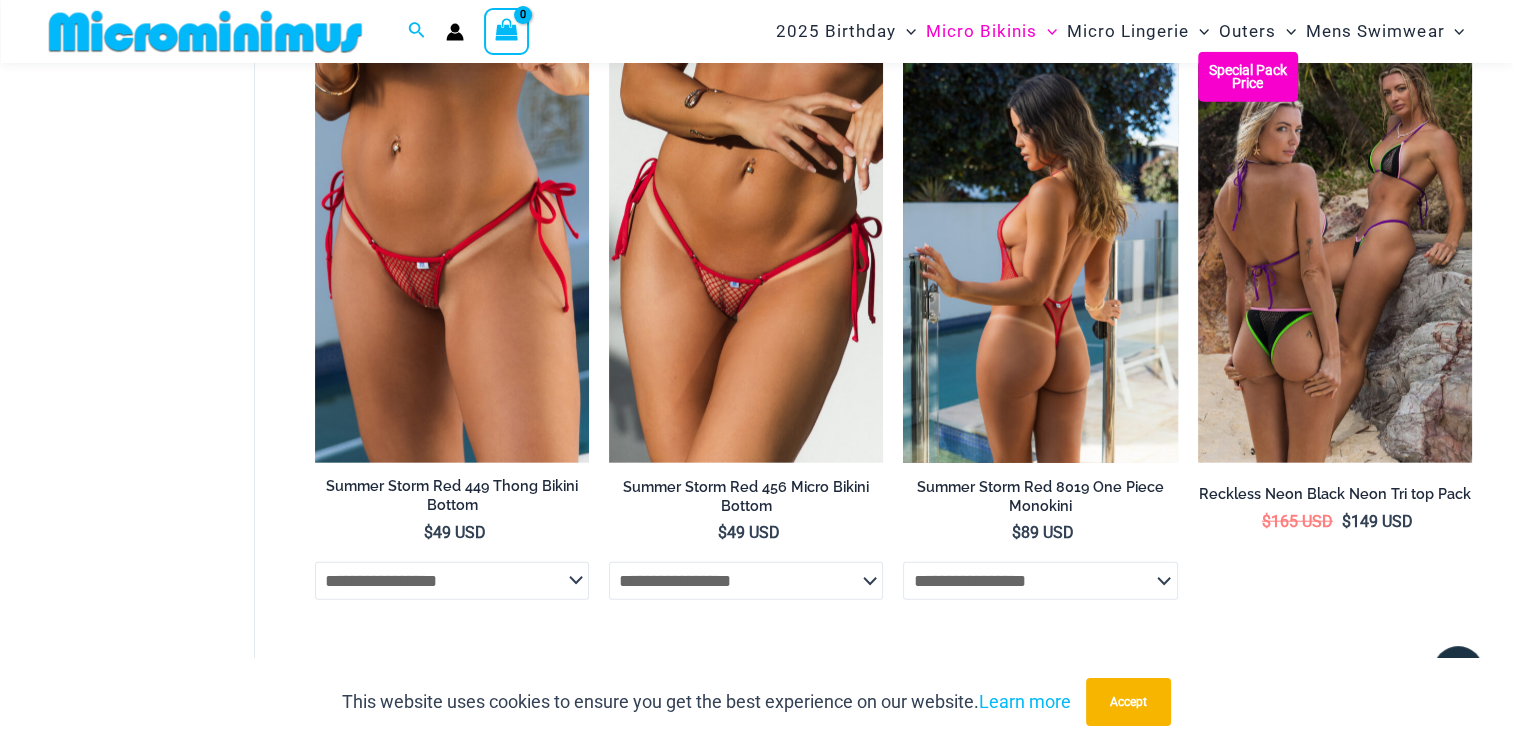 scroll, scrollTop: 4892, scrollLeft: 0, axis: vertical 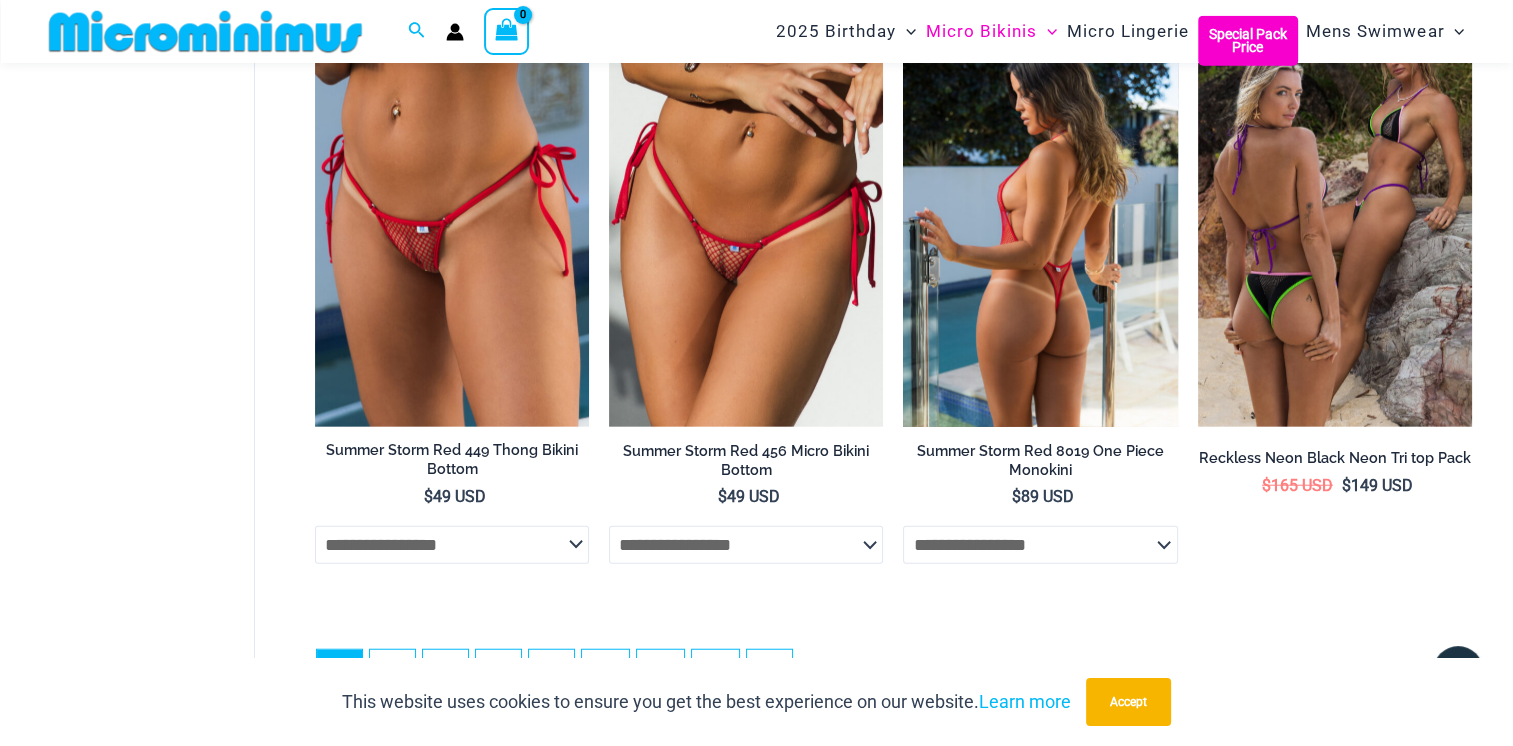click at bounding box center (1040, 221) 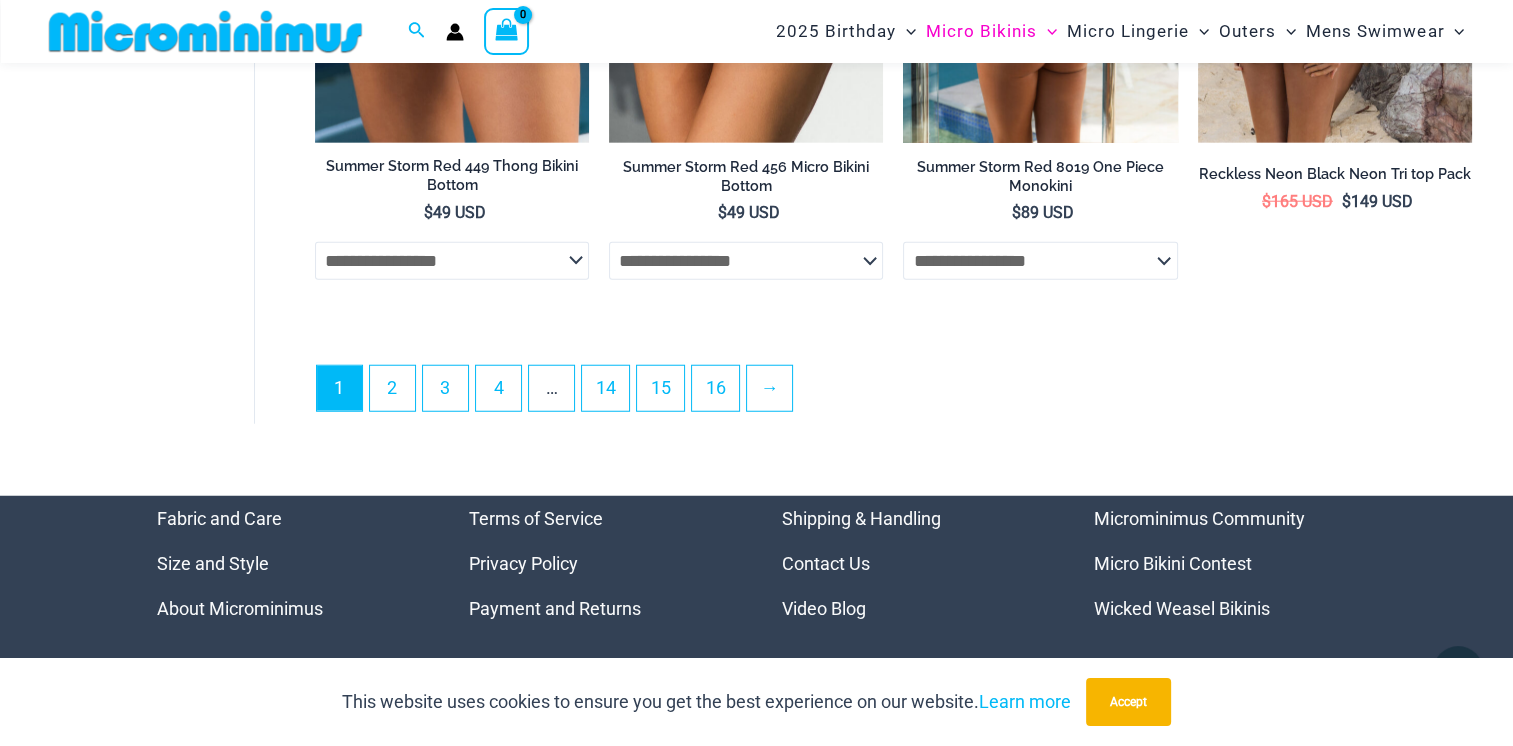 scroll, scrollTop: 5192, scrollLeft: 0, axis: vertical 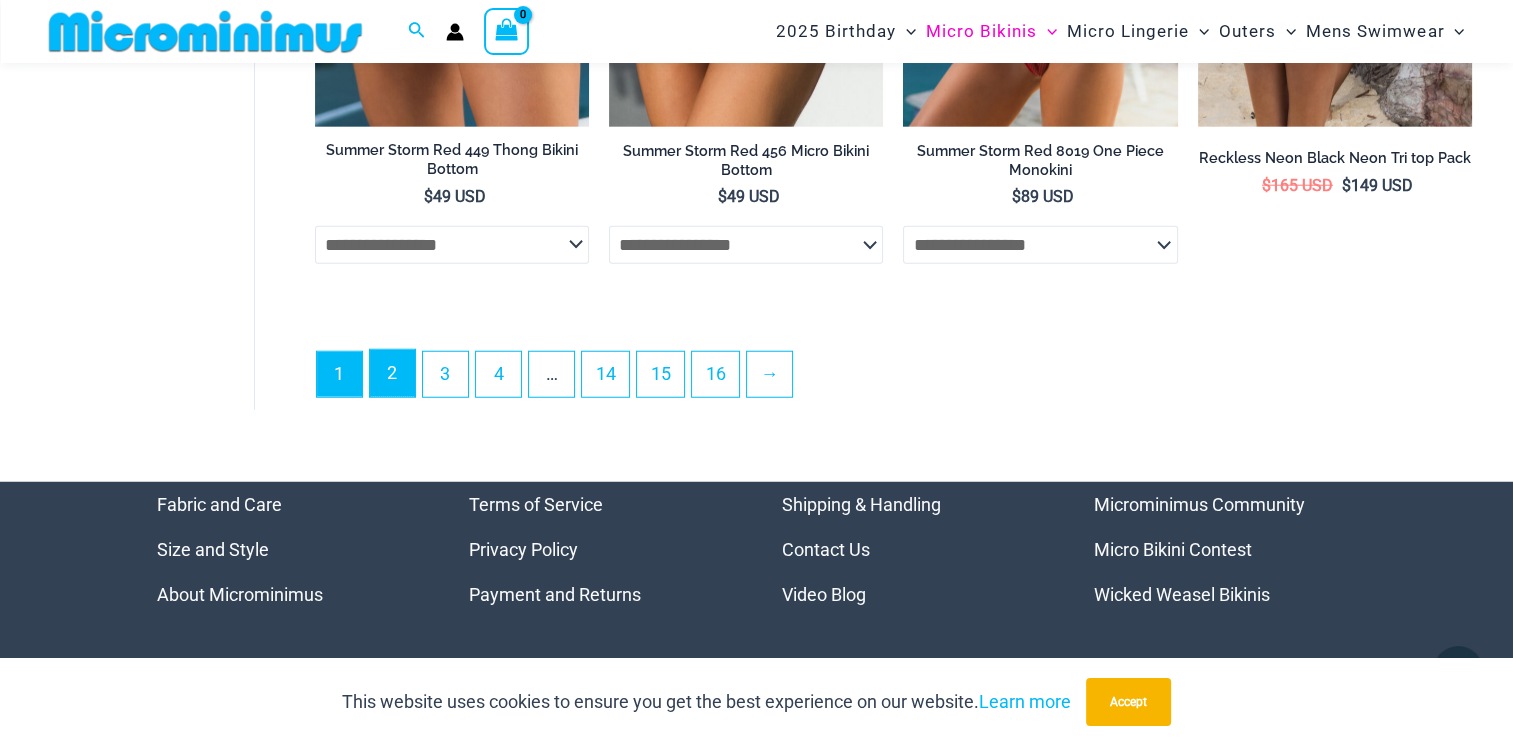 click on "2" at bounding box center (392, 373) 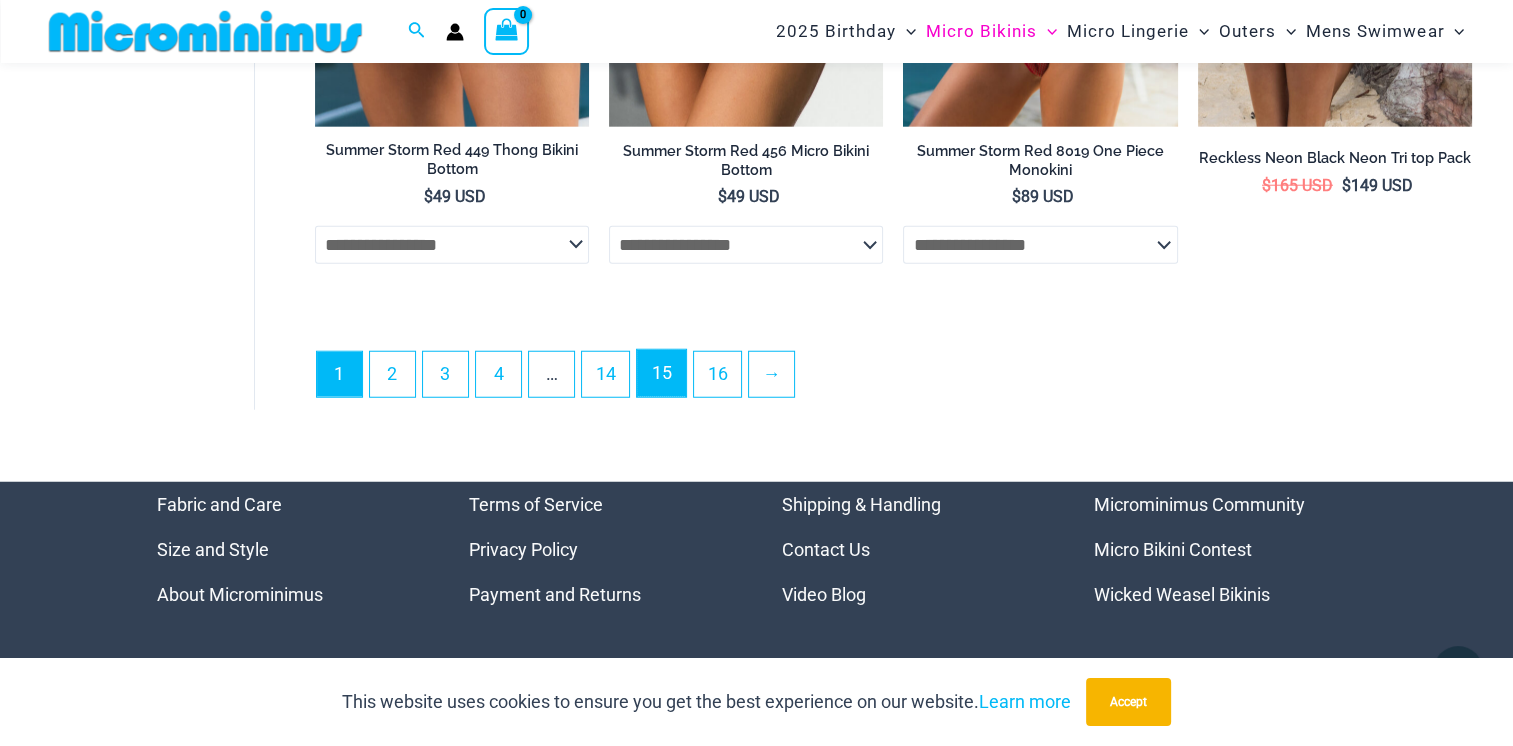 click on "15" at bounding box center (661, 373) 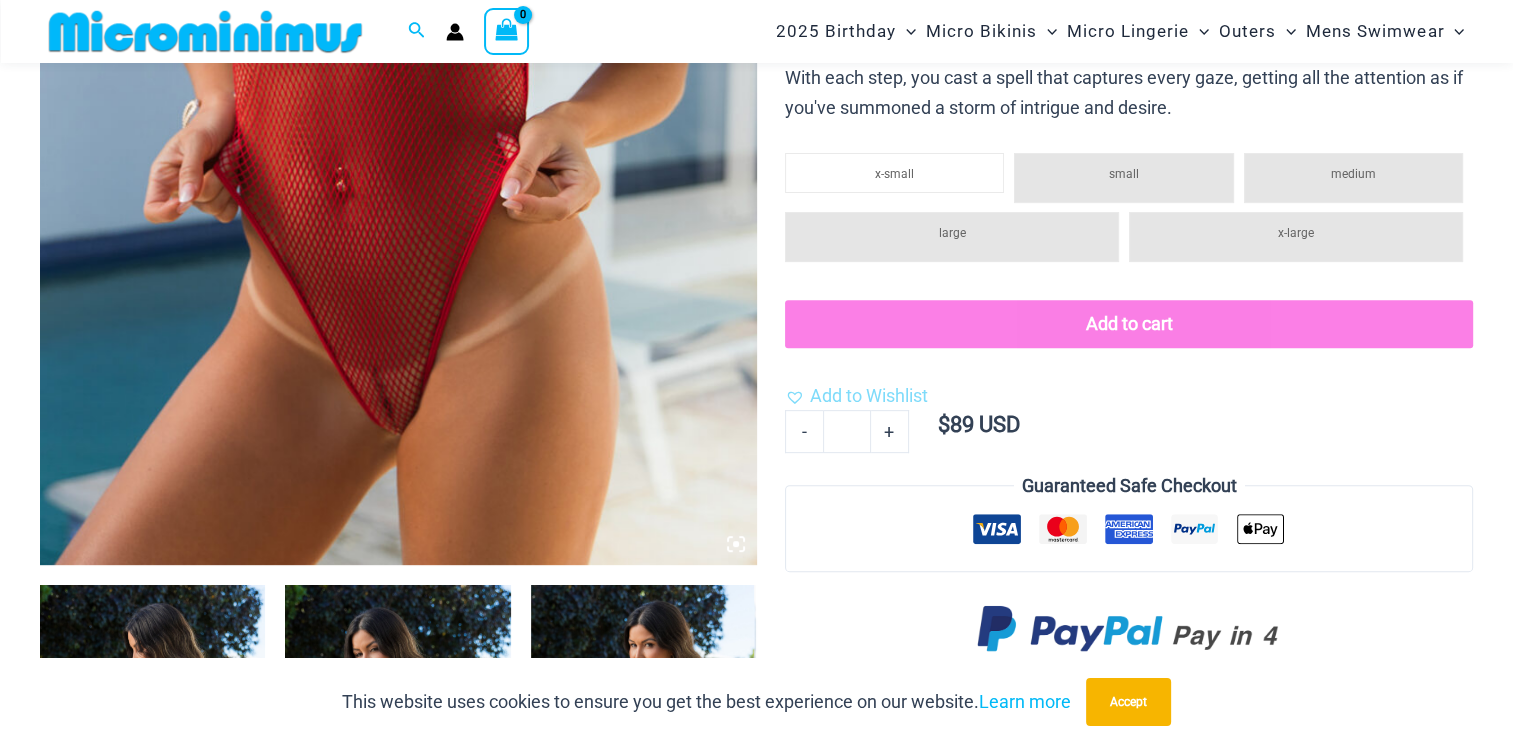 scroll, scrollTop: 681, scrollLeft: 0, axis: vertical 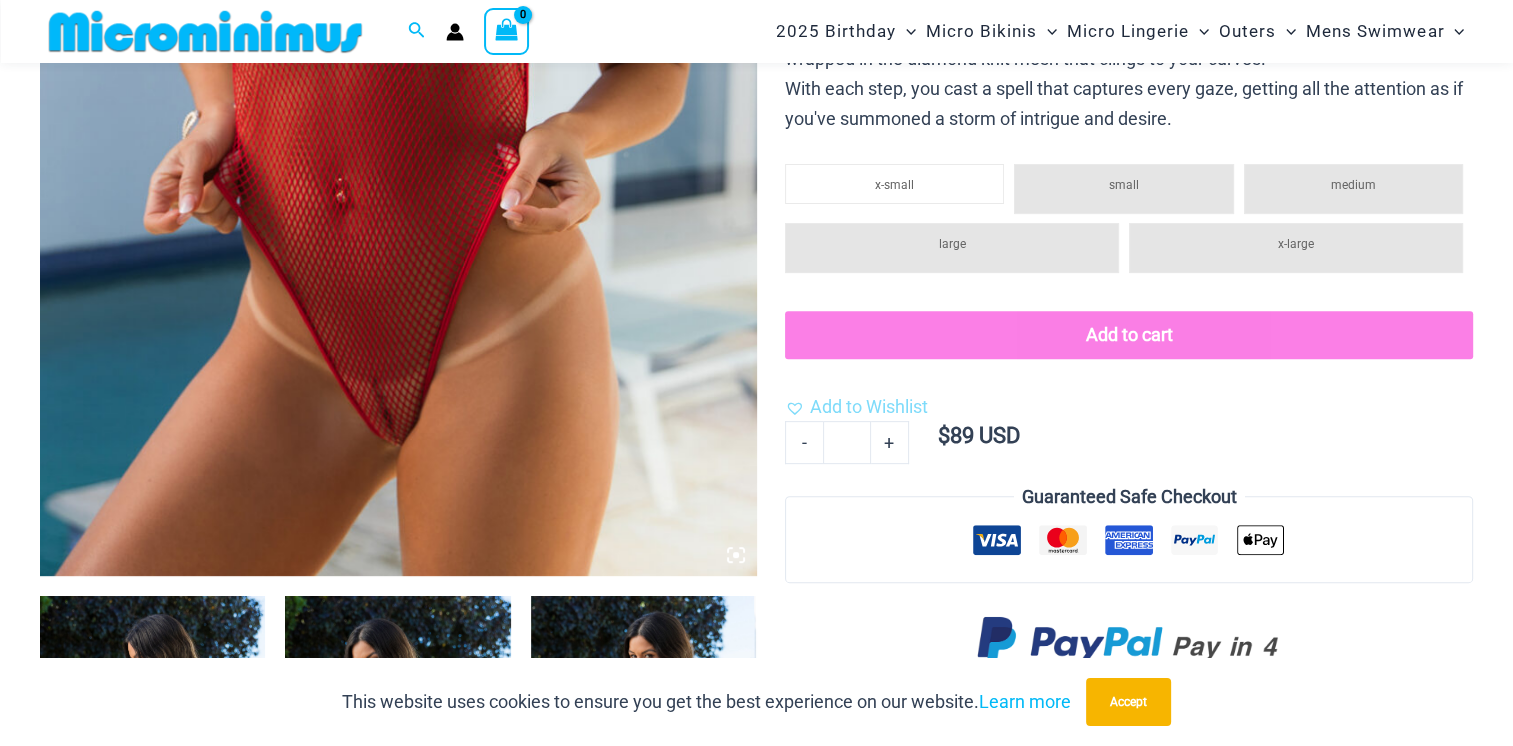 click at bounding box center (398, 38) 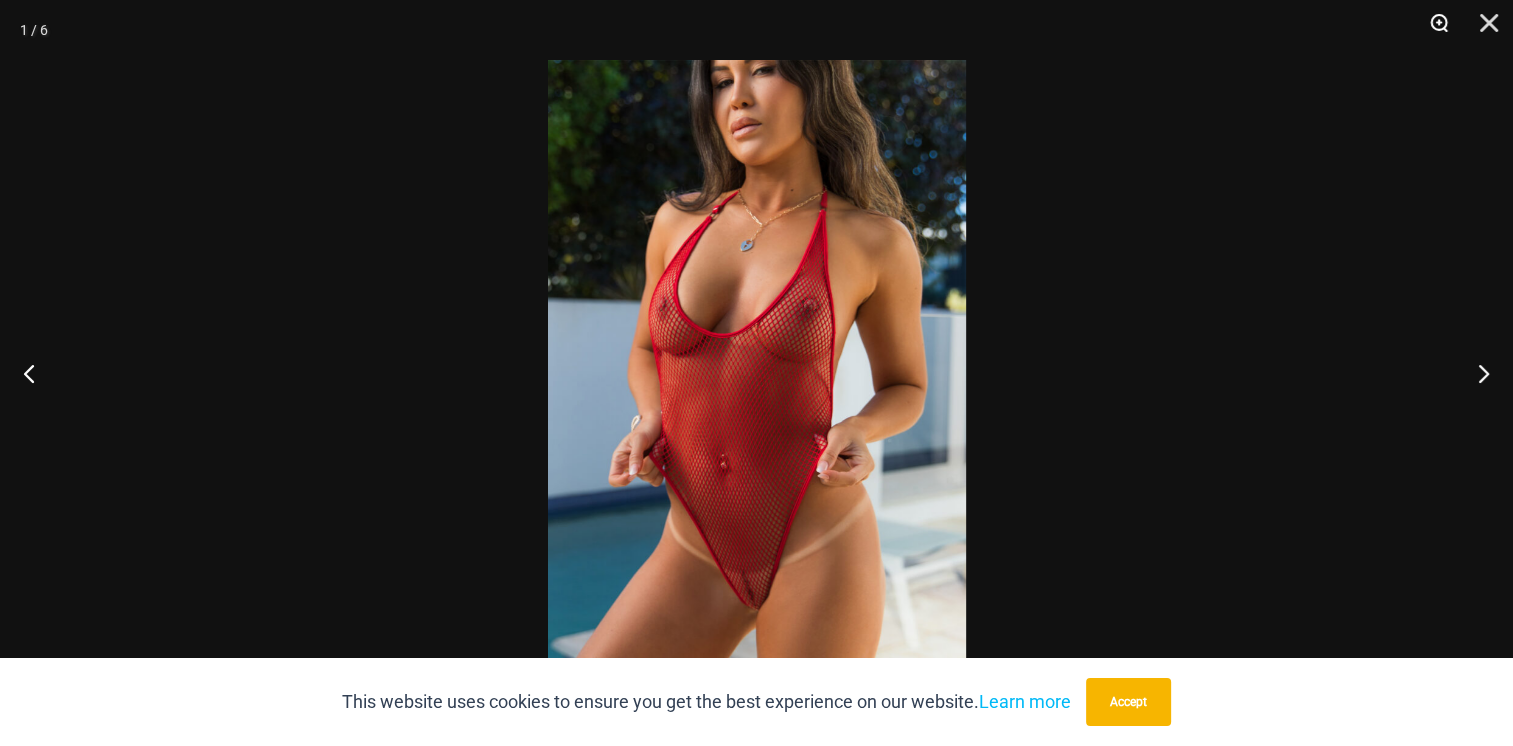 click at bounding box center (1432, 30) 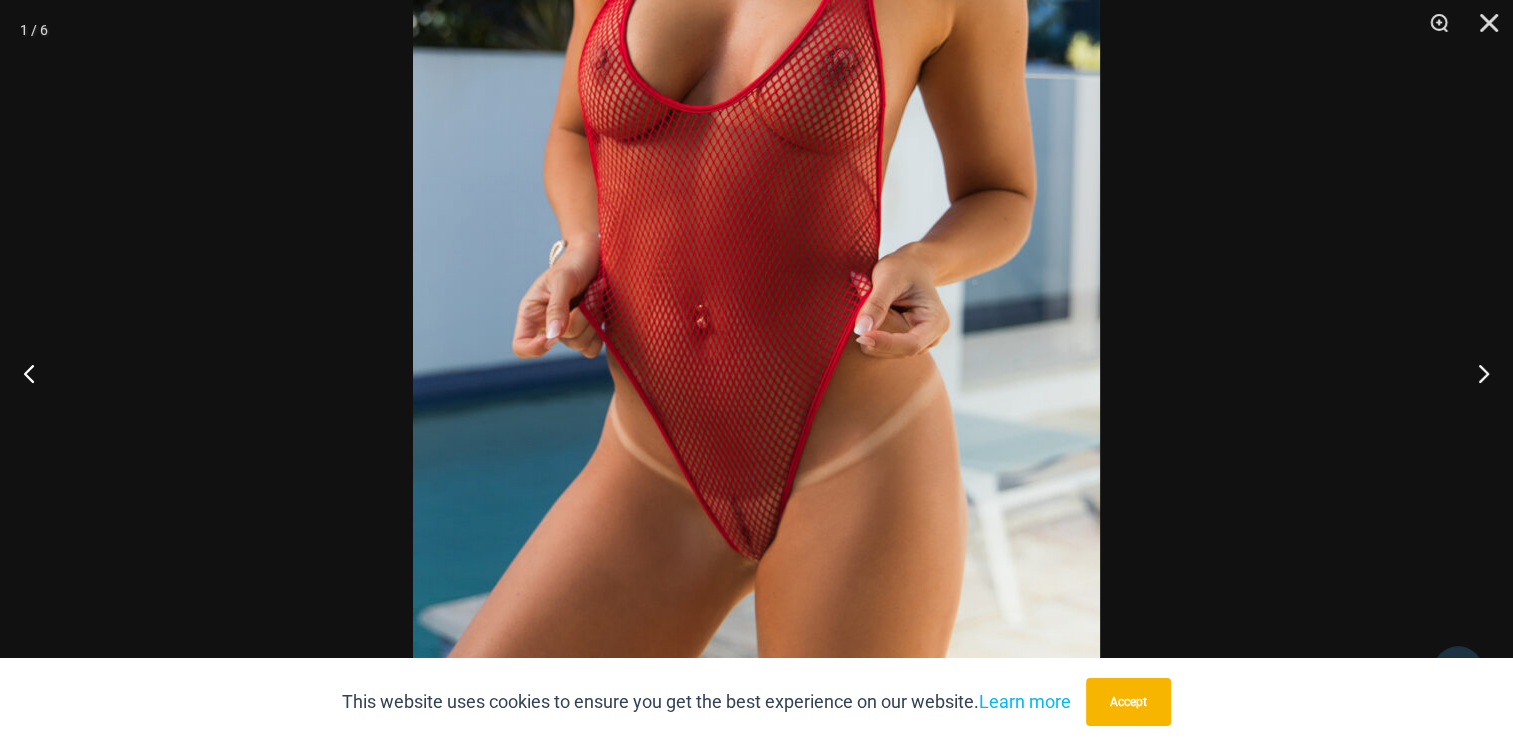 click at bounding box center [756, 171] 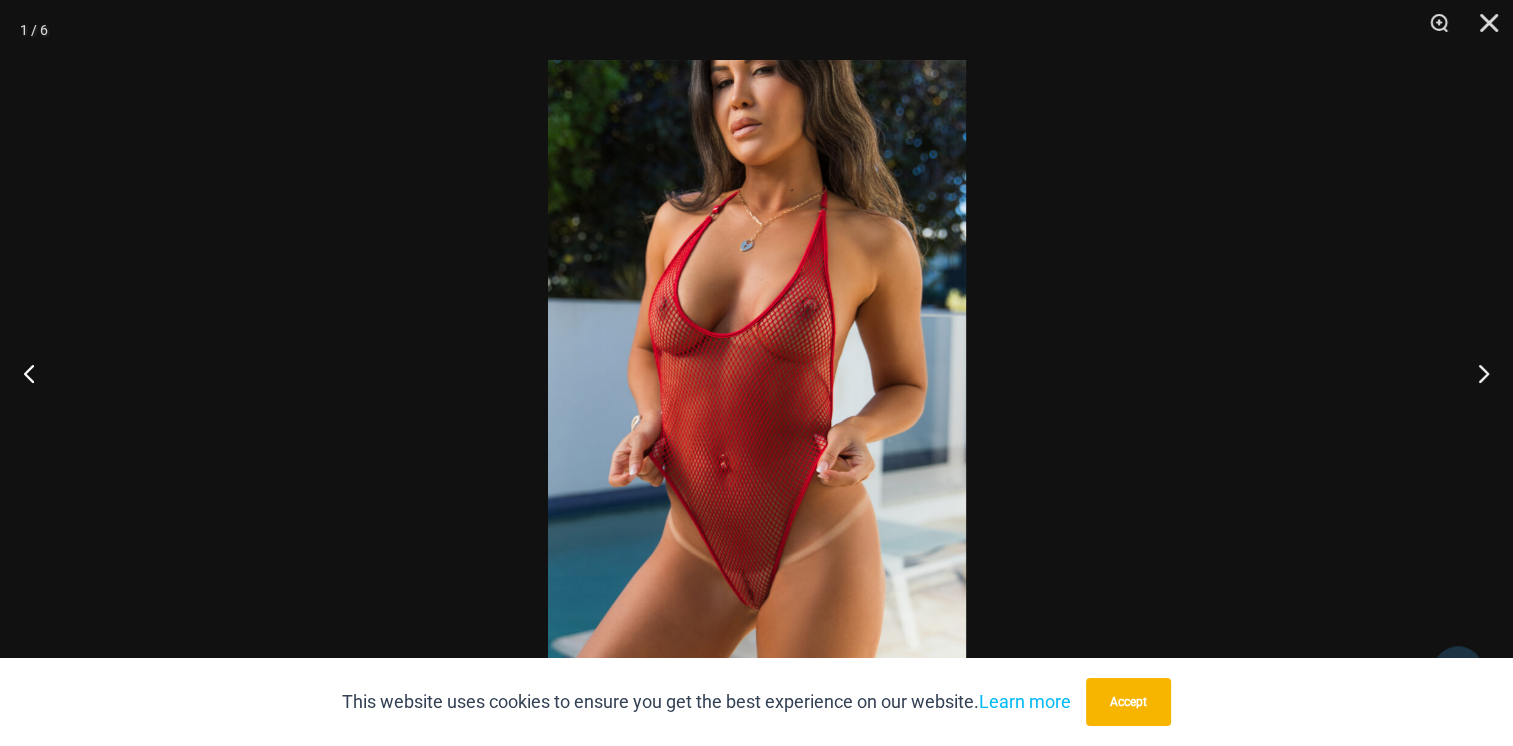 click at bounding box center (757, 373) 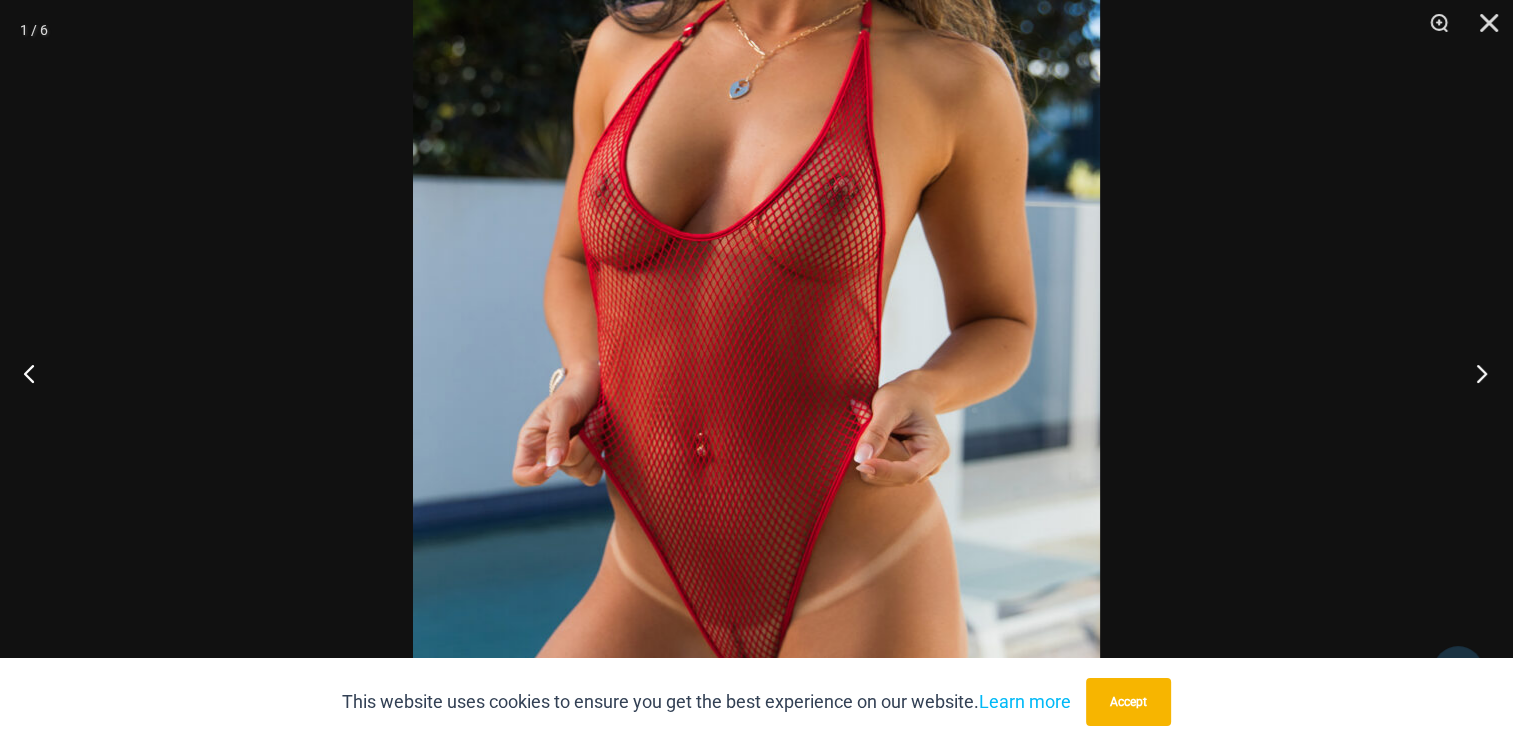 click at bounding box center (1475, 373) 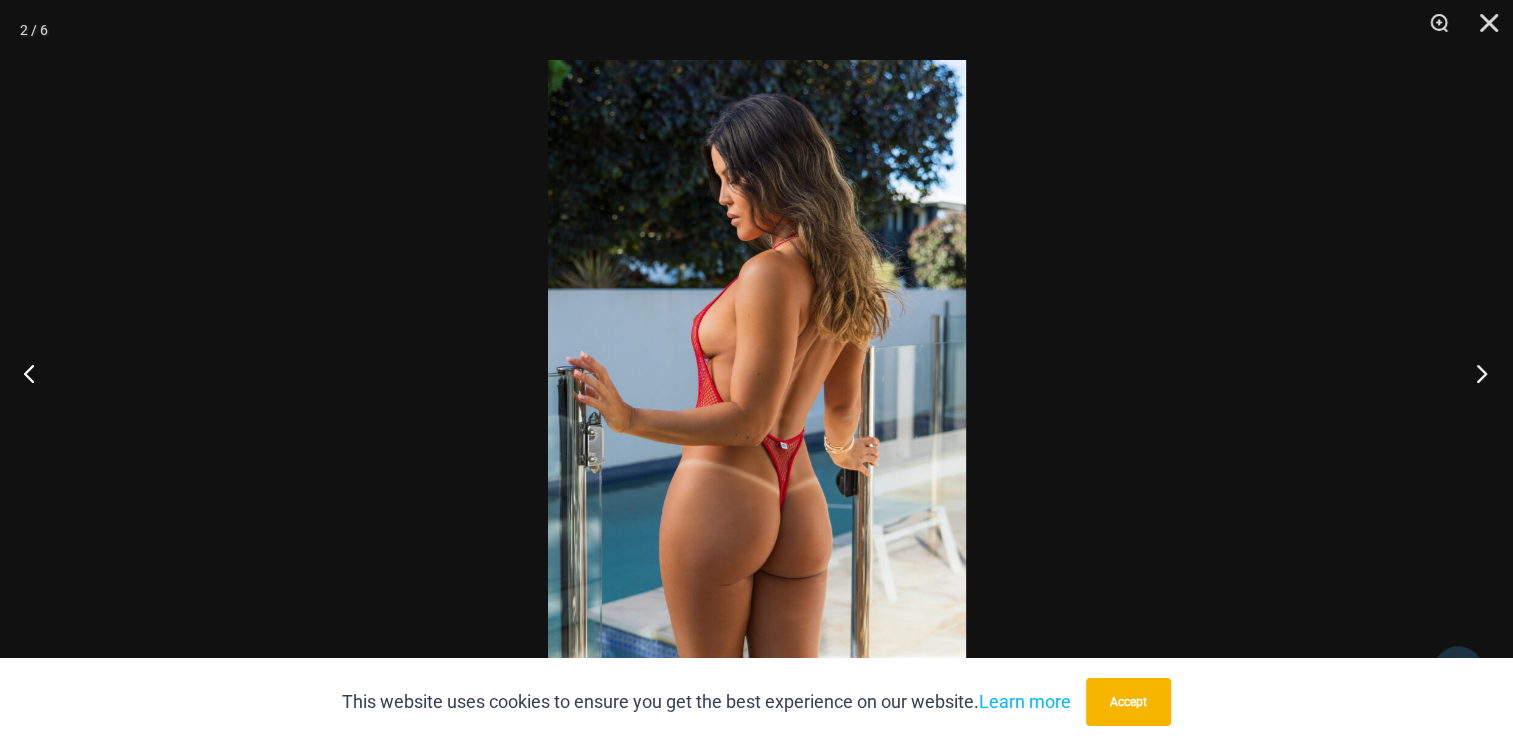 click at bounding box center [1475, 373] 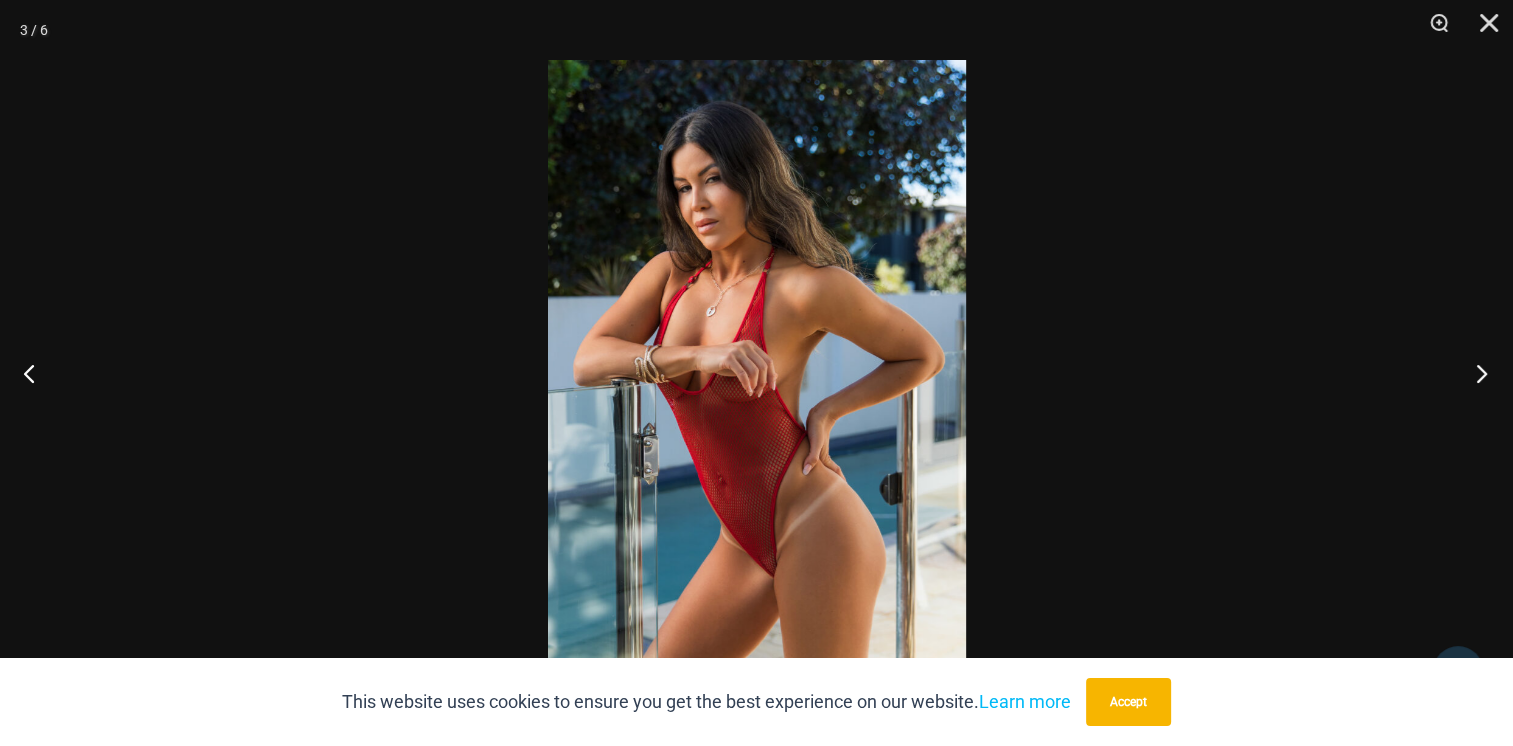 click at bounding box center [1475, 373] 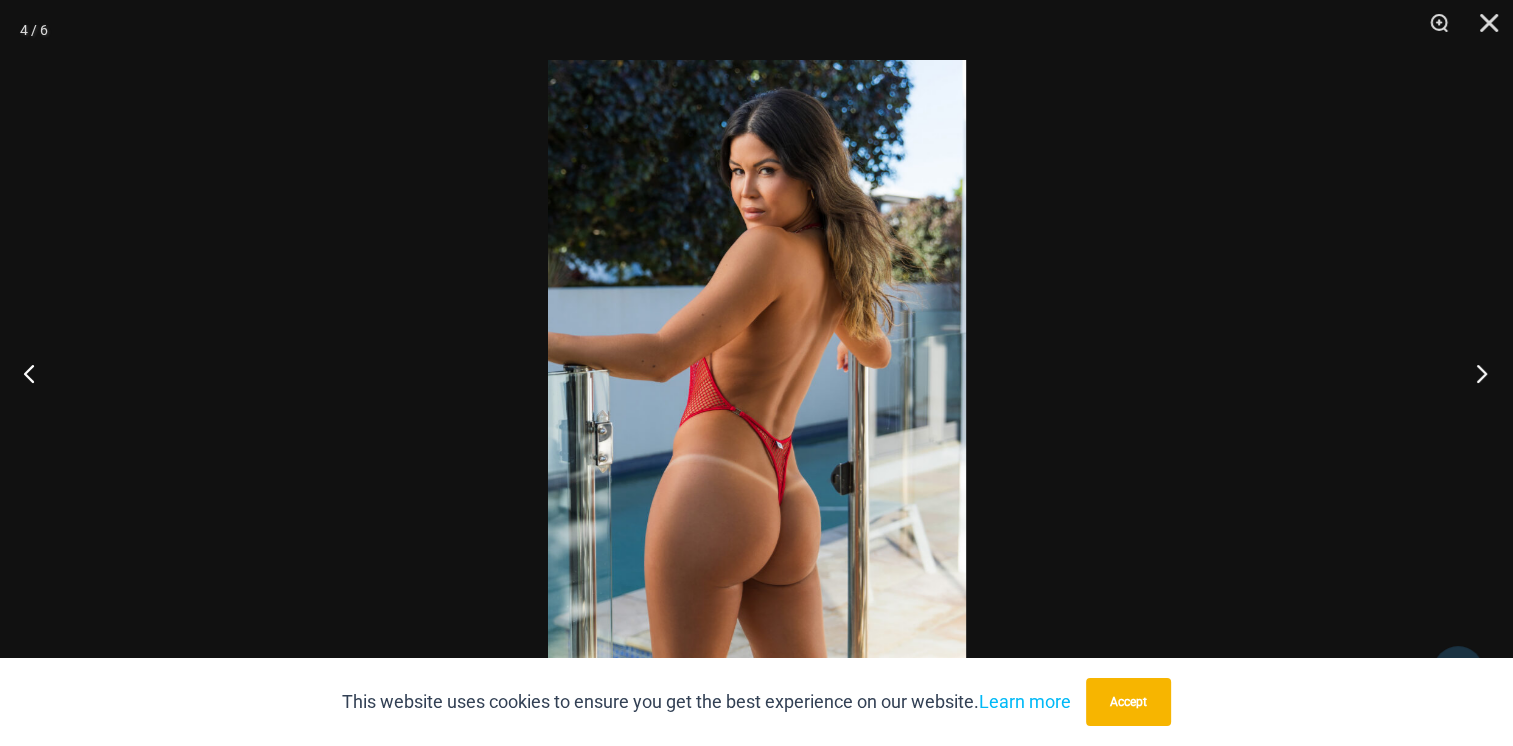 click at bounding box center [1475, 373] 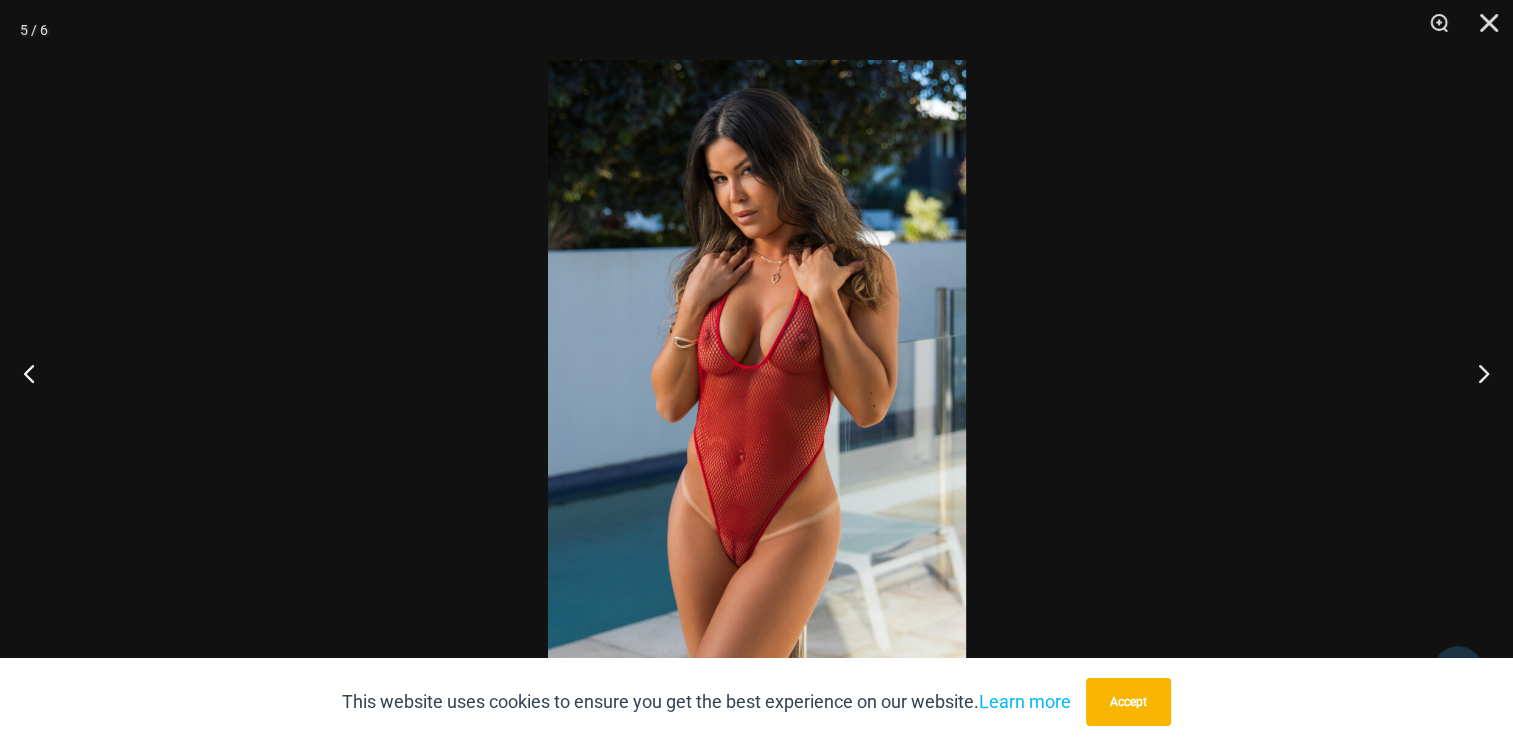 click at bounding box center (757, 373) 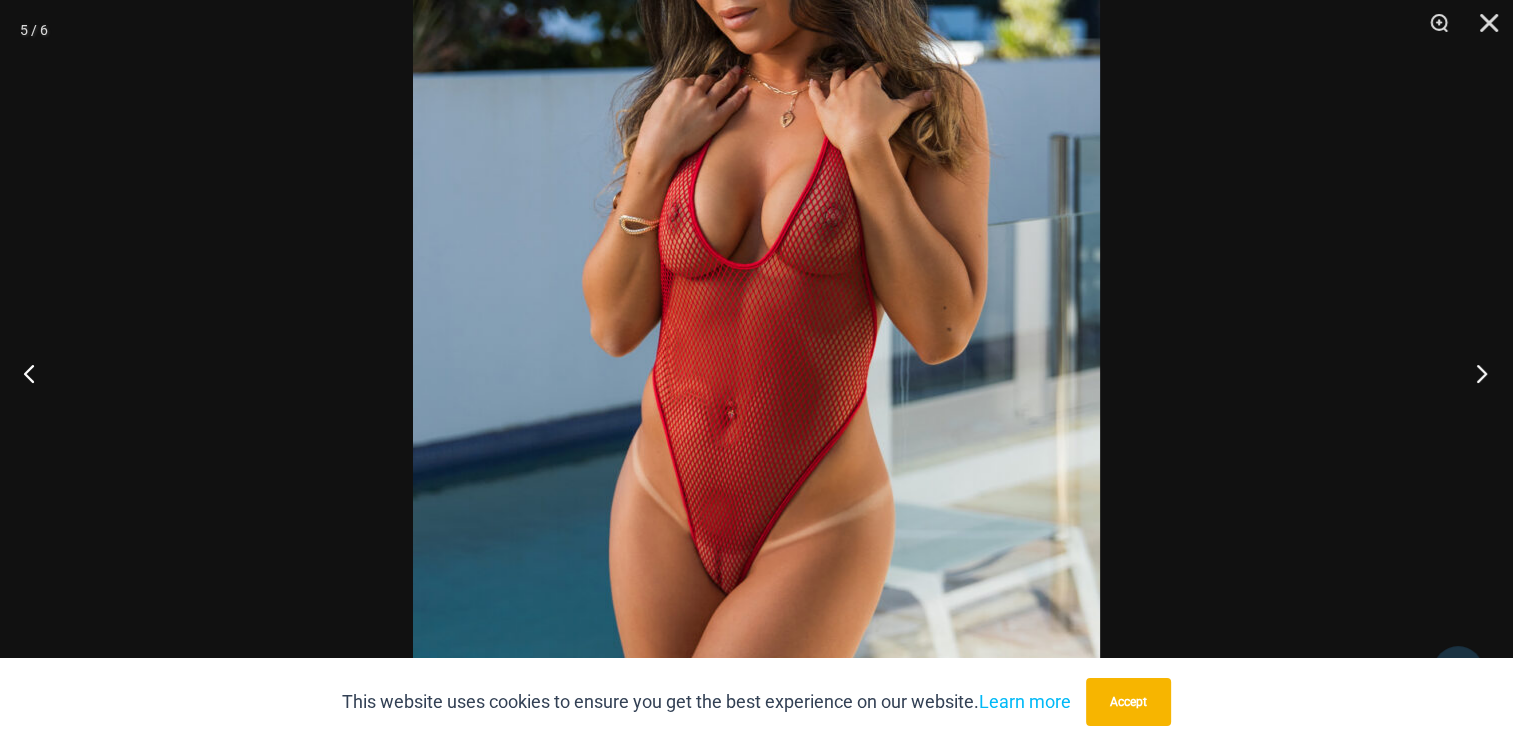 click at bounding box center [1475, 373] 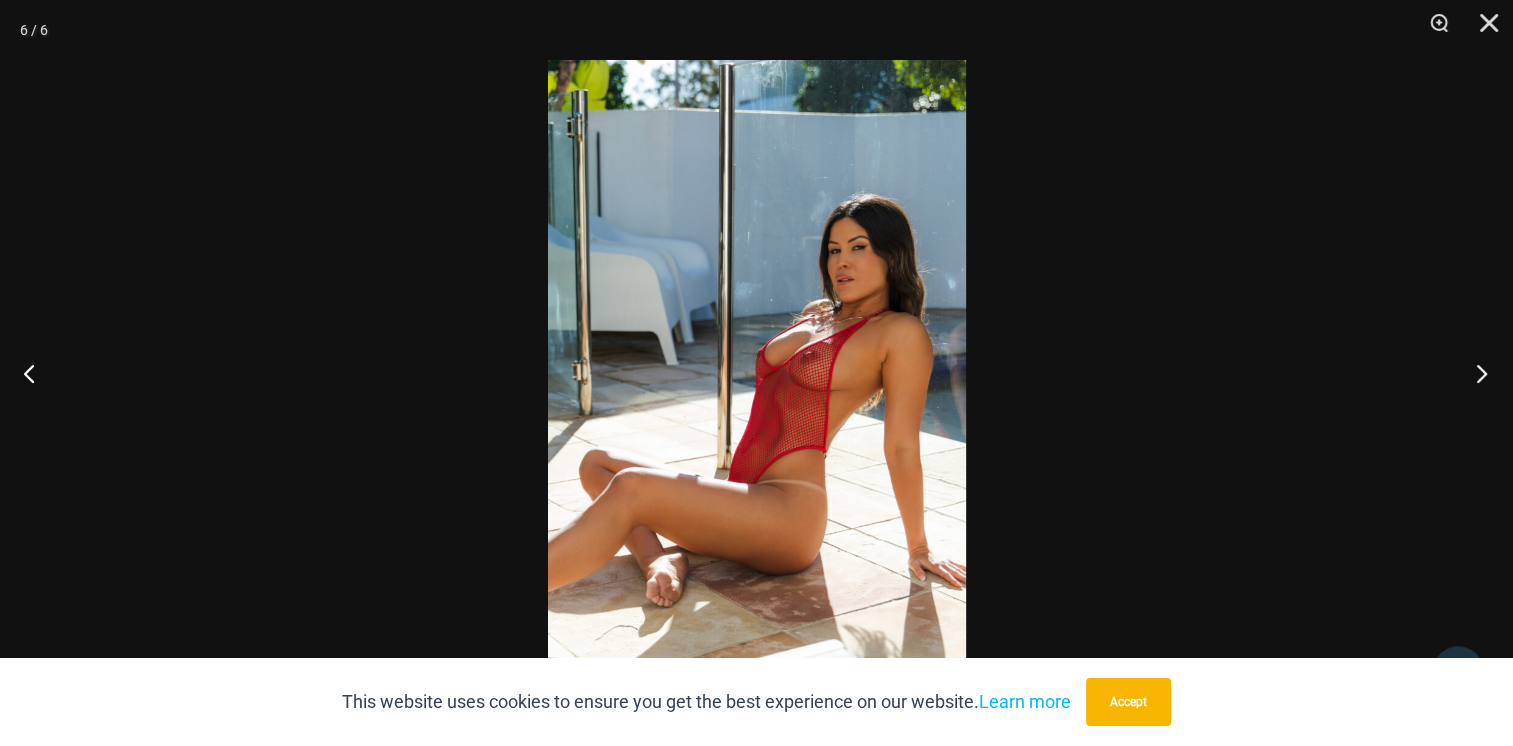 click at bounding box center (1475, 373) 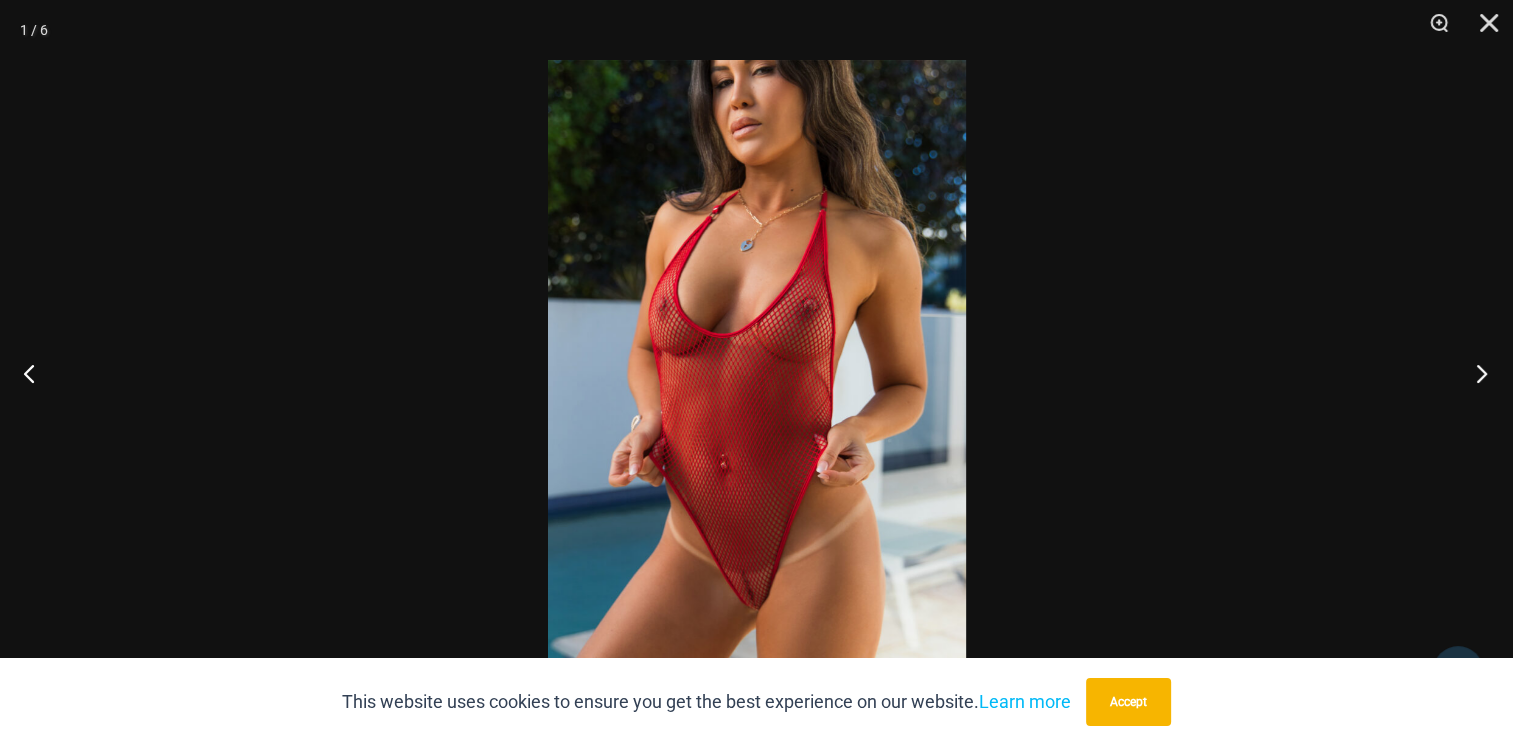 click at bounding box center [1475, 373] 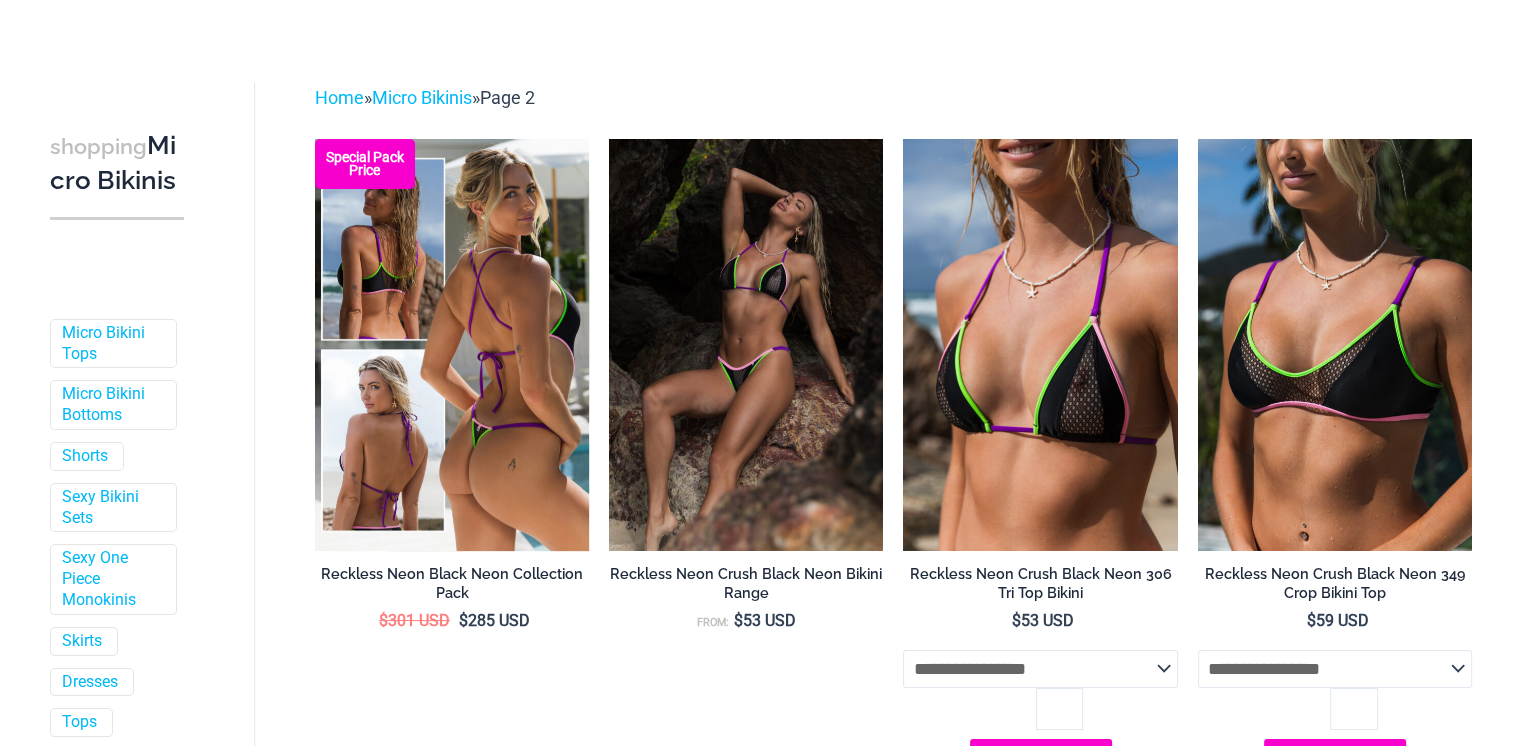 scroll, scrollTop: 0, scrollLeft: 0, axis: both 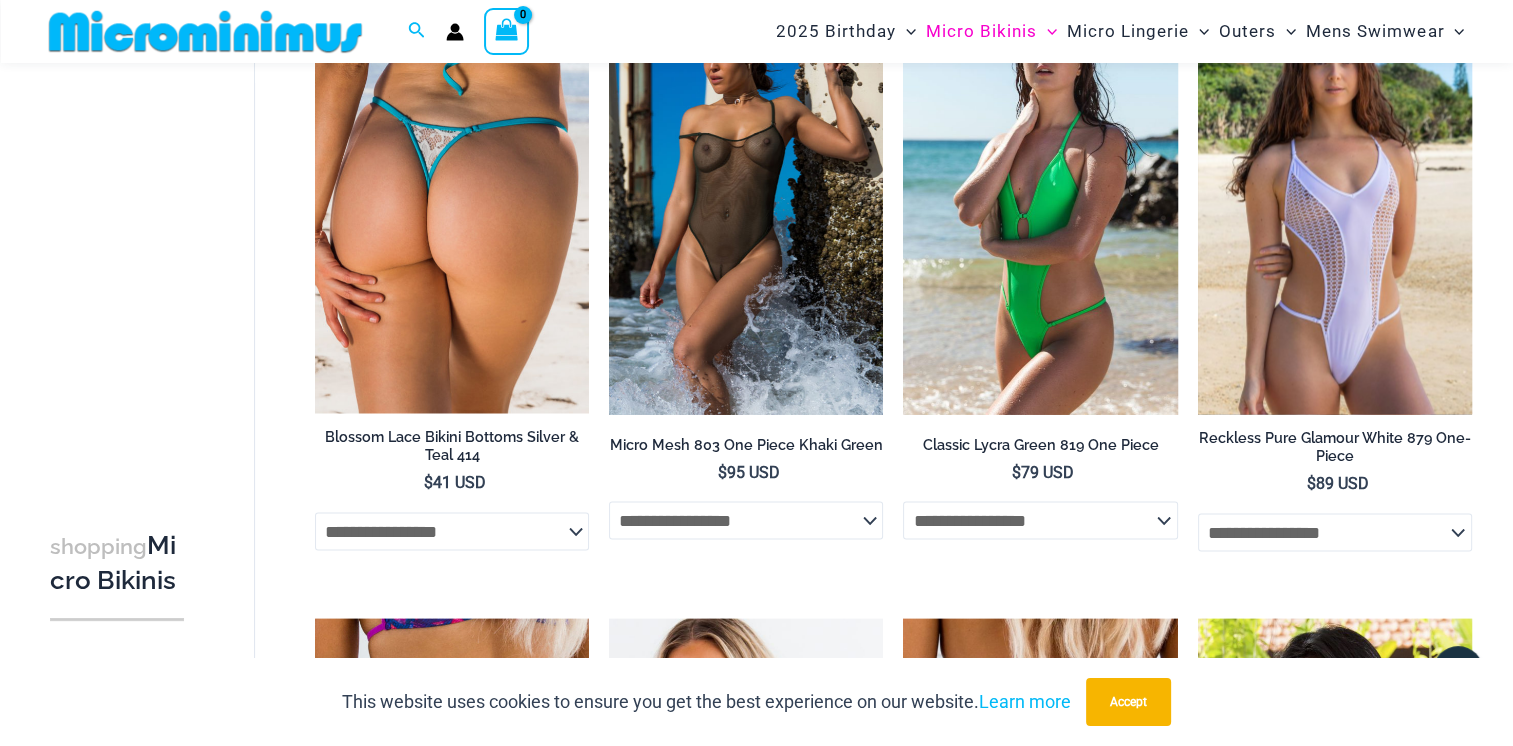 click at bounding box center [1335, 208] 